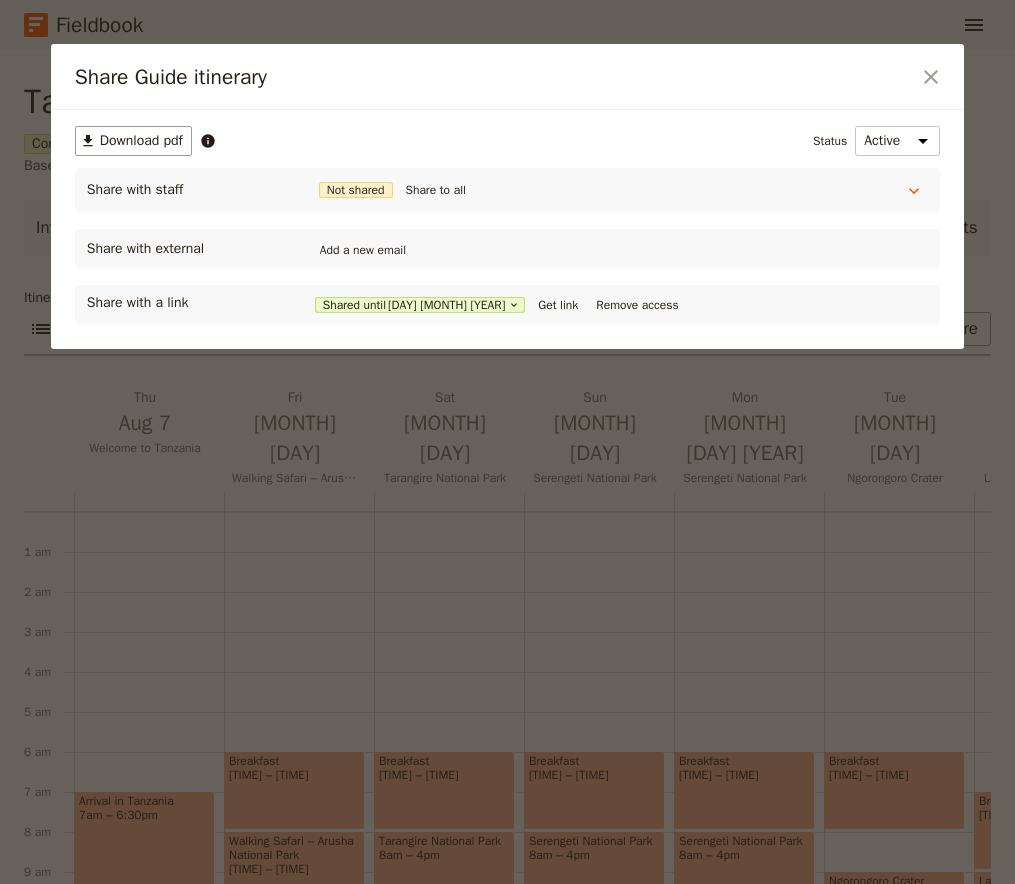 scroll, scrollTop: 0, scrollLeft: 0, axis: both 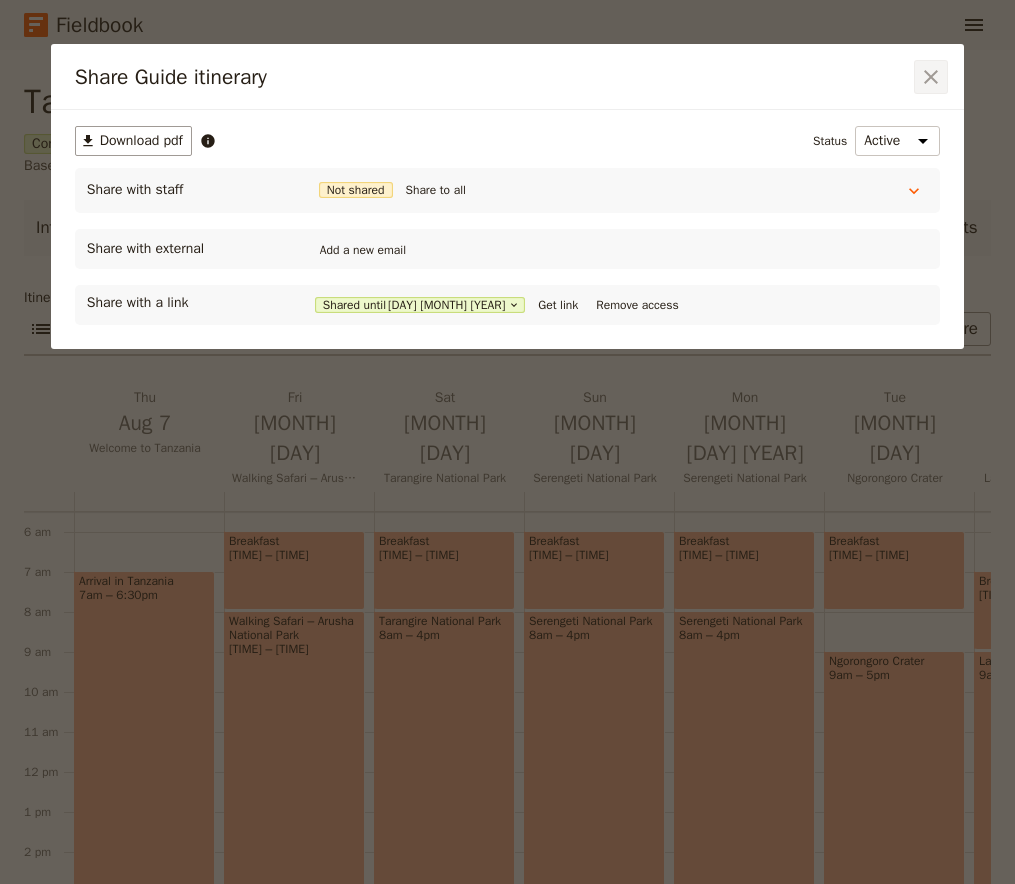 click 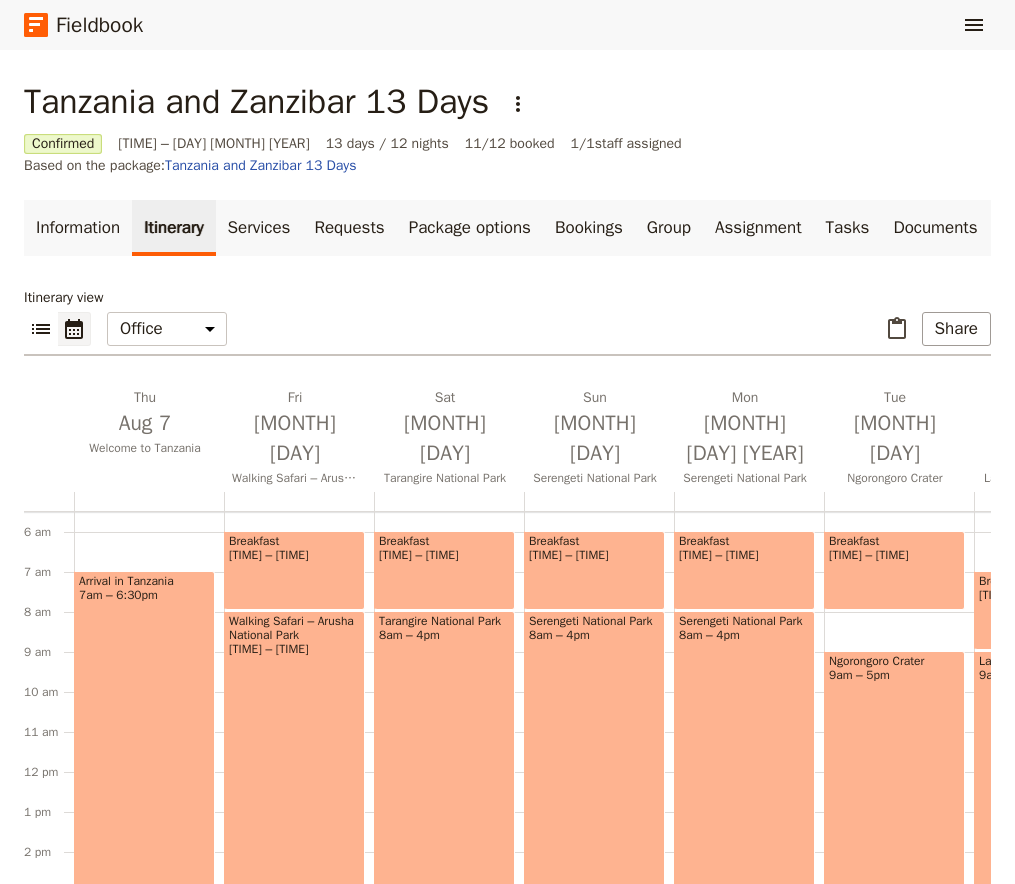 click 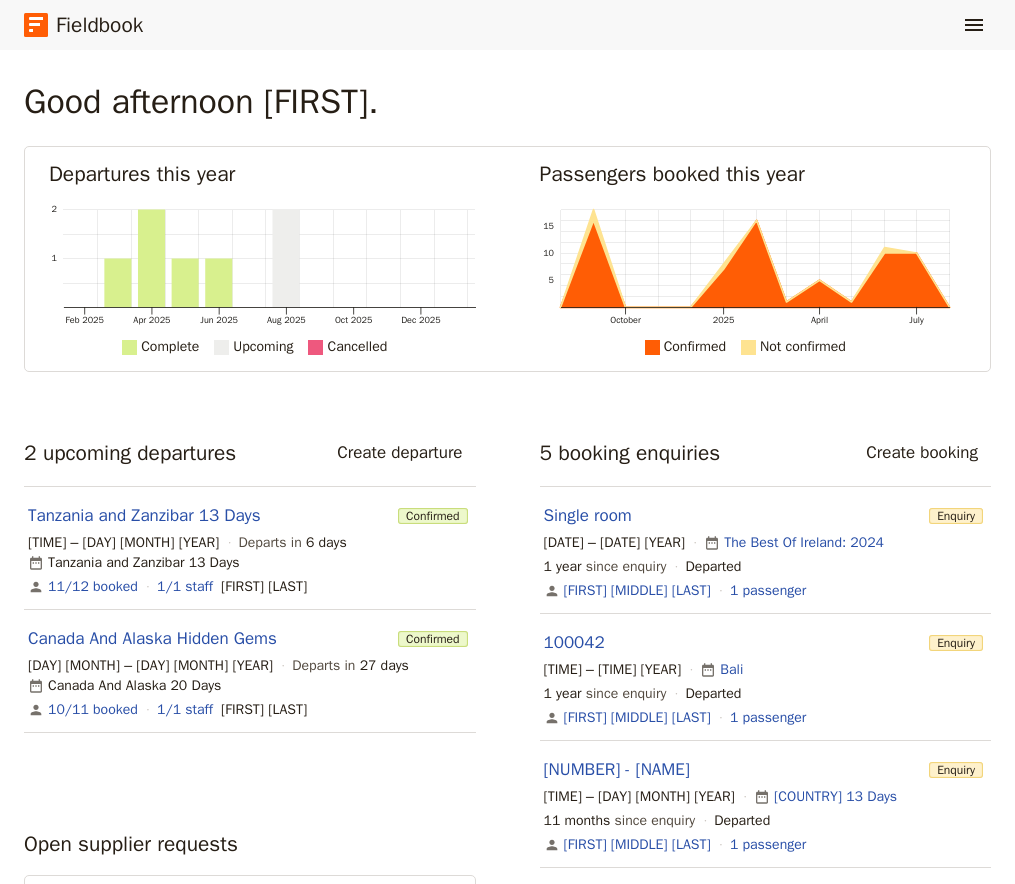 click 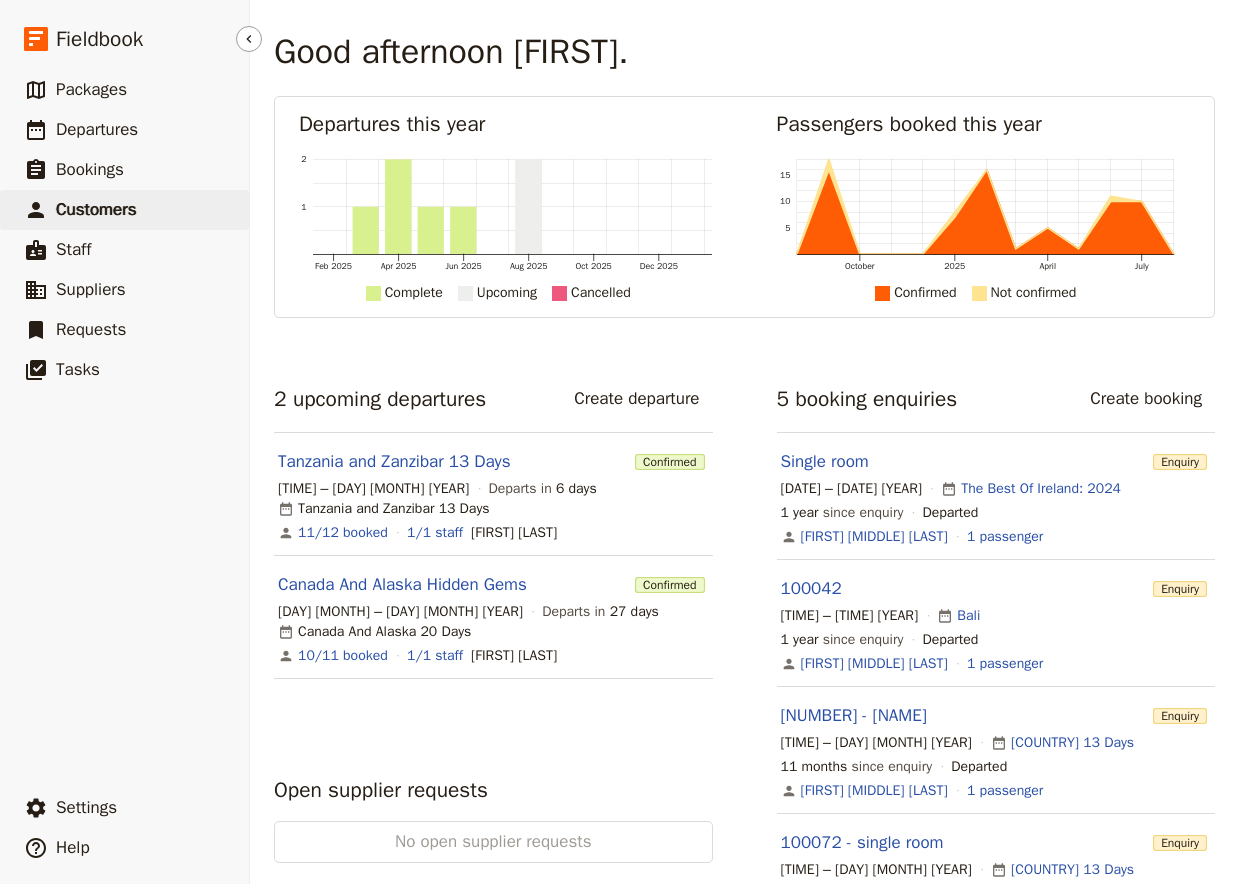 click on "Customers" at bounding box center (96, 209) 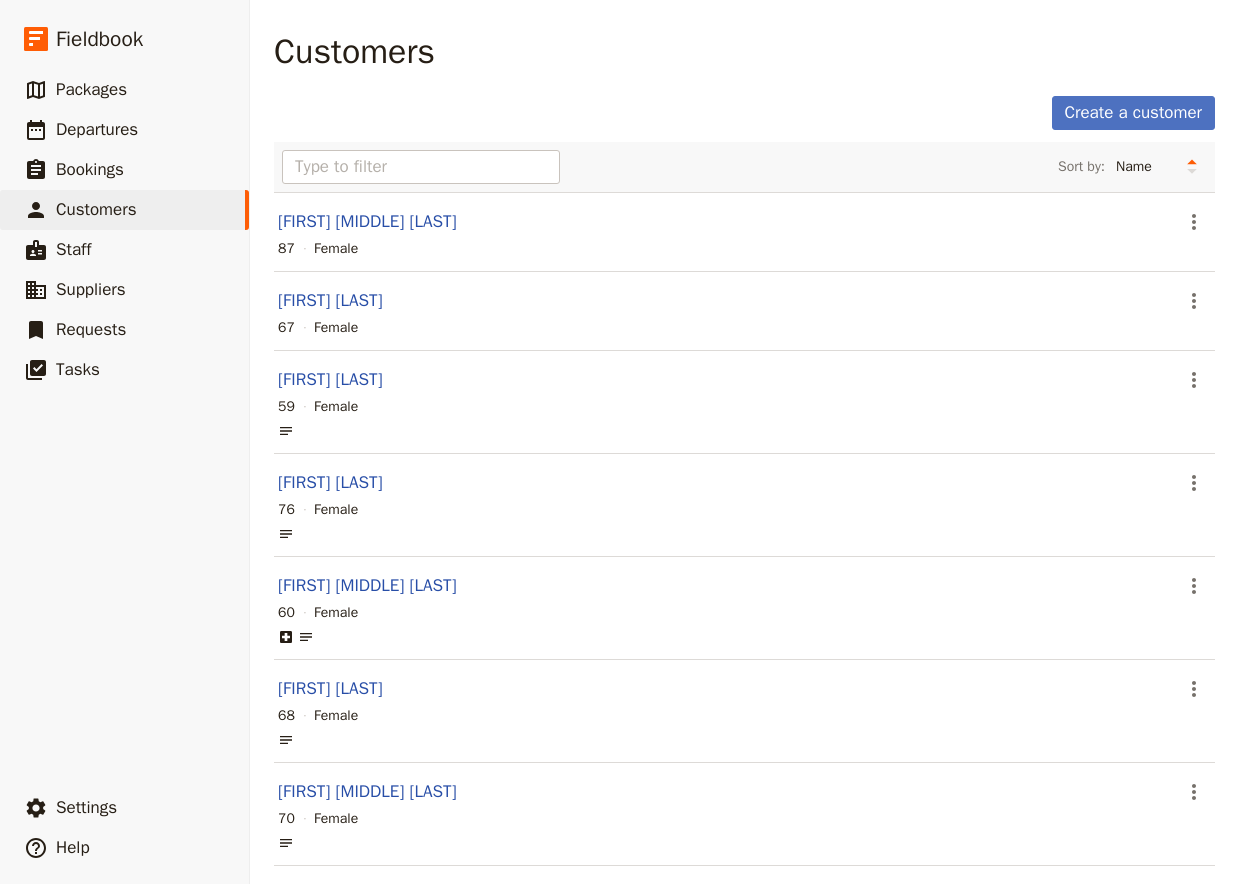 click on "Sort by: Name Age Gender" at bounding box center (744, 167) 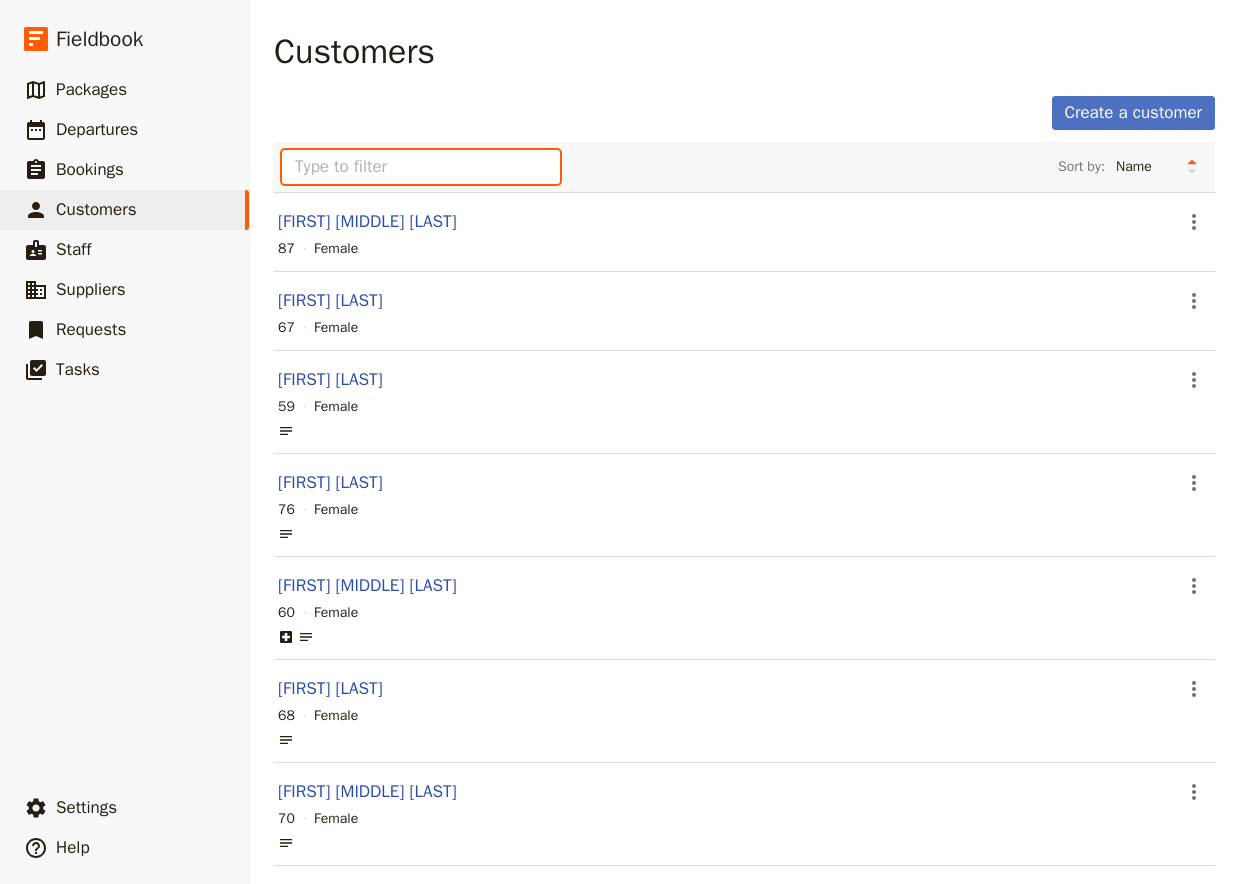 click at bounding box center [421, 167] 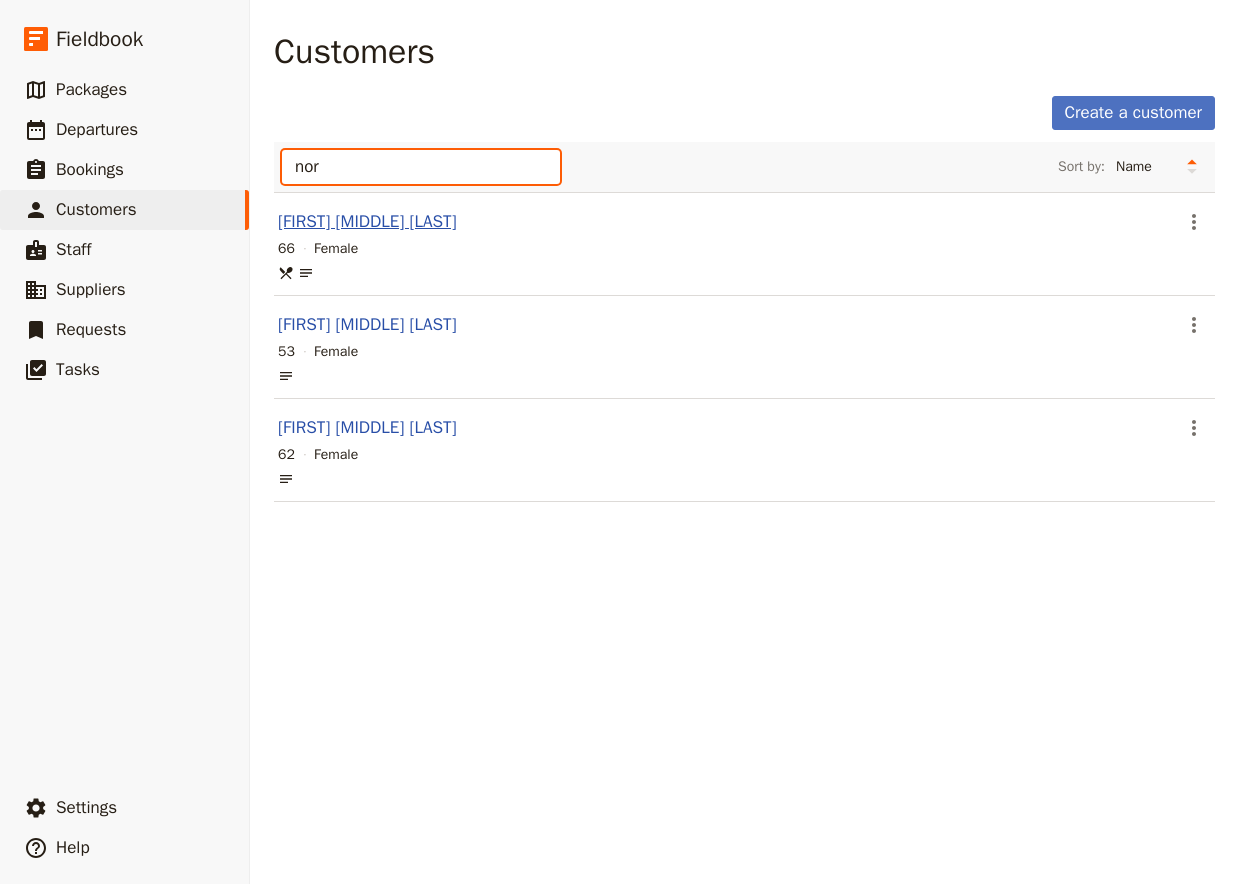 type on "nor" 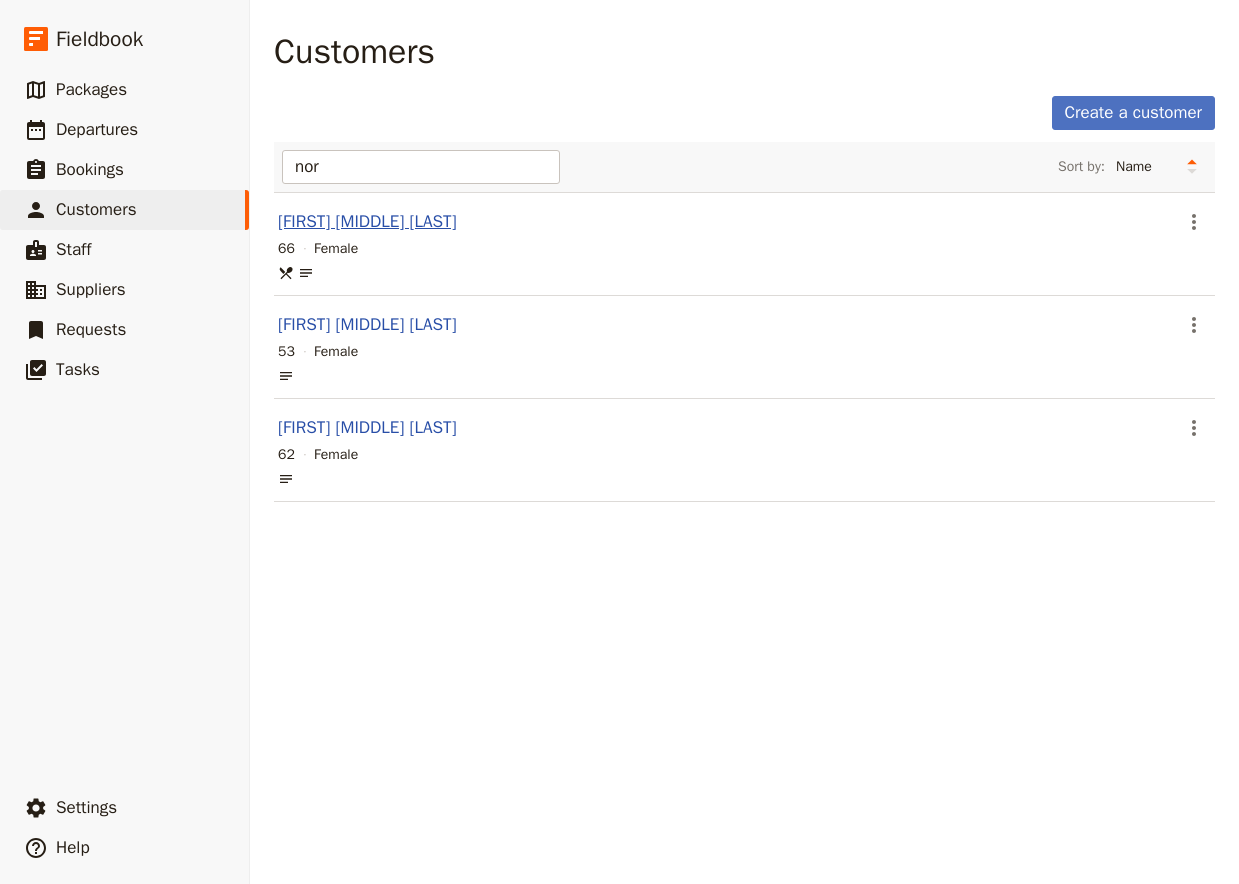 click on "Norhayati Muhammed Nor" at bounding box center [367, 221] 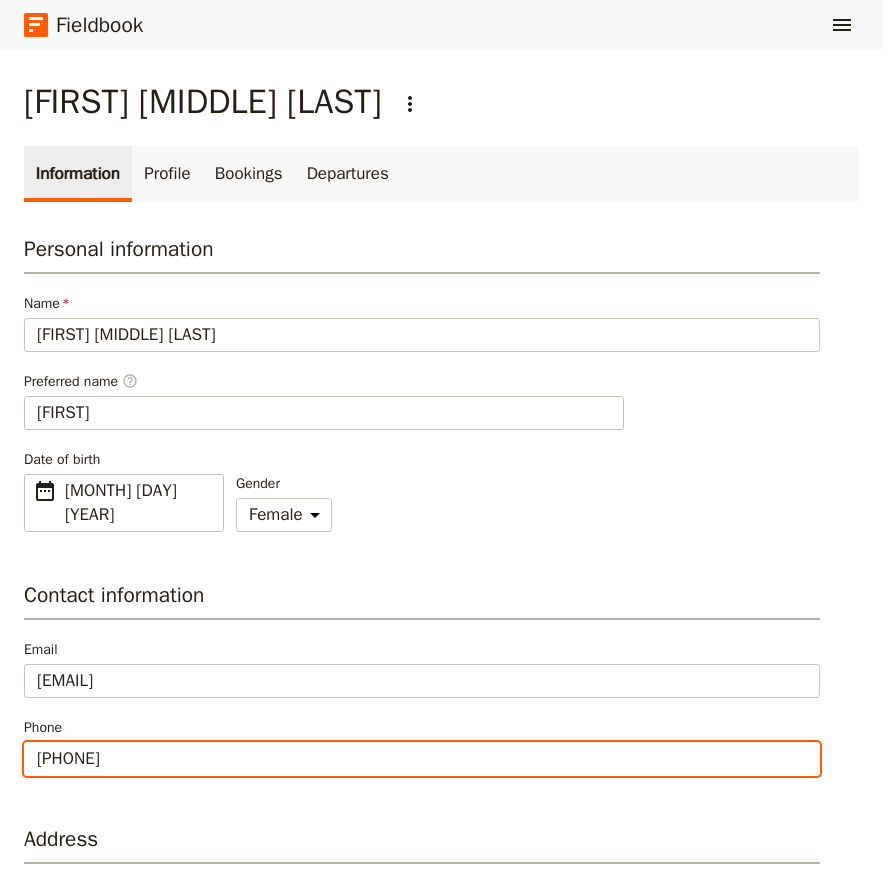 drag, startPoint x: 148, startPoint y: 734, endPoint x: 21, endPoint y: 734, distance: 127 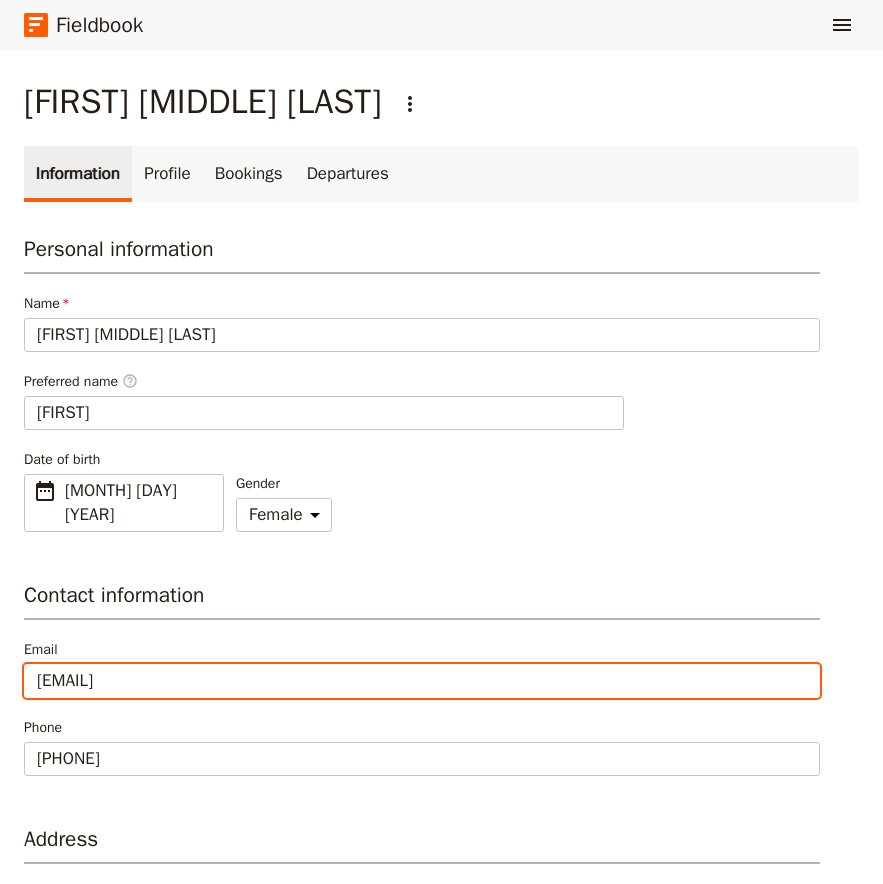 click on "norhnor@gmail.com" at bounding box center (422, 681) 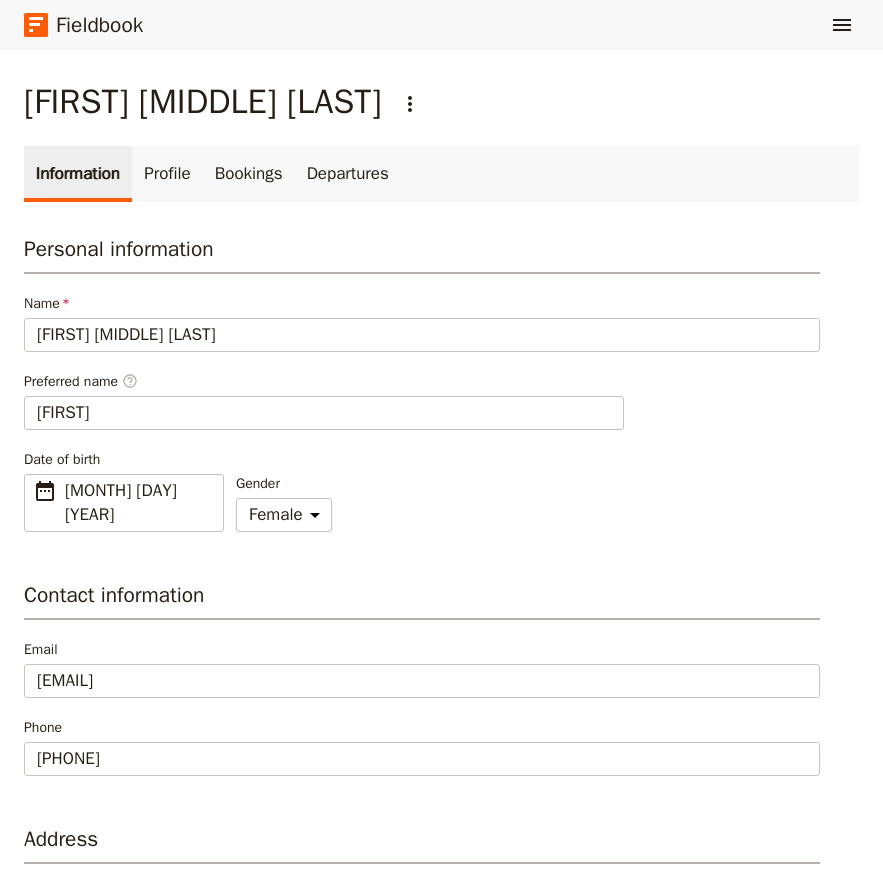 click on "Norhayati Muhammed Nor" at bounding box center (202, 102) 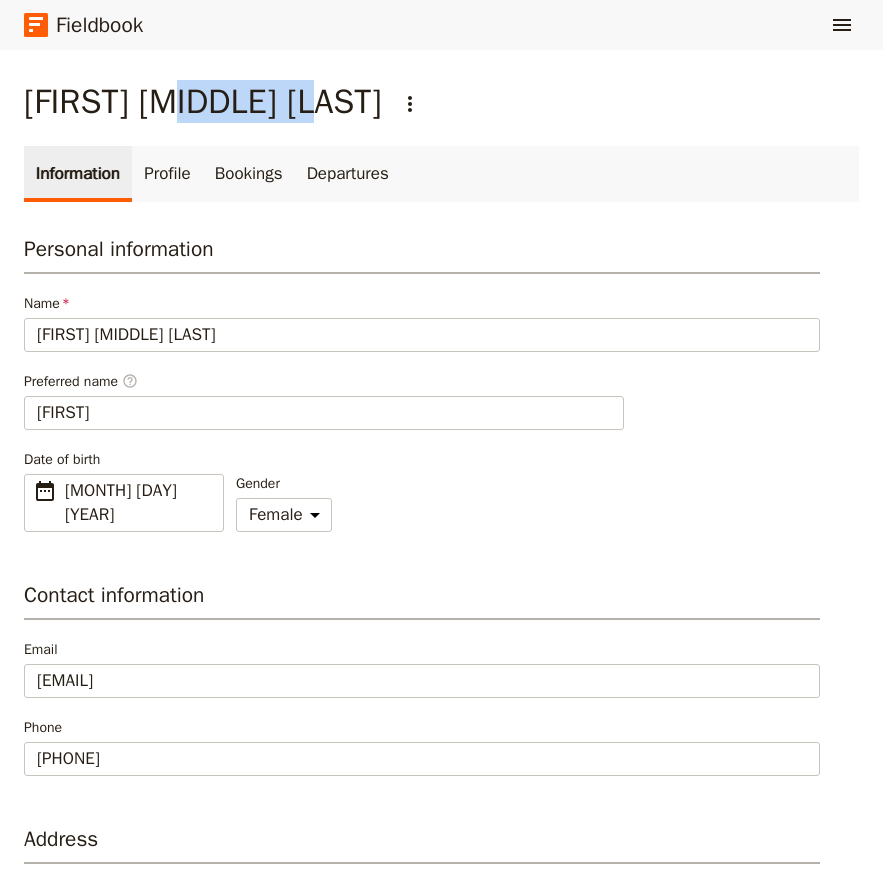 click on "Norhayati Muhammed Nor" at bounding box center (202, 102) 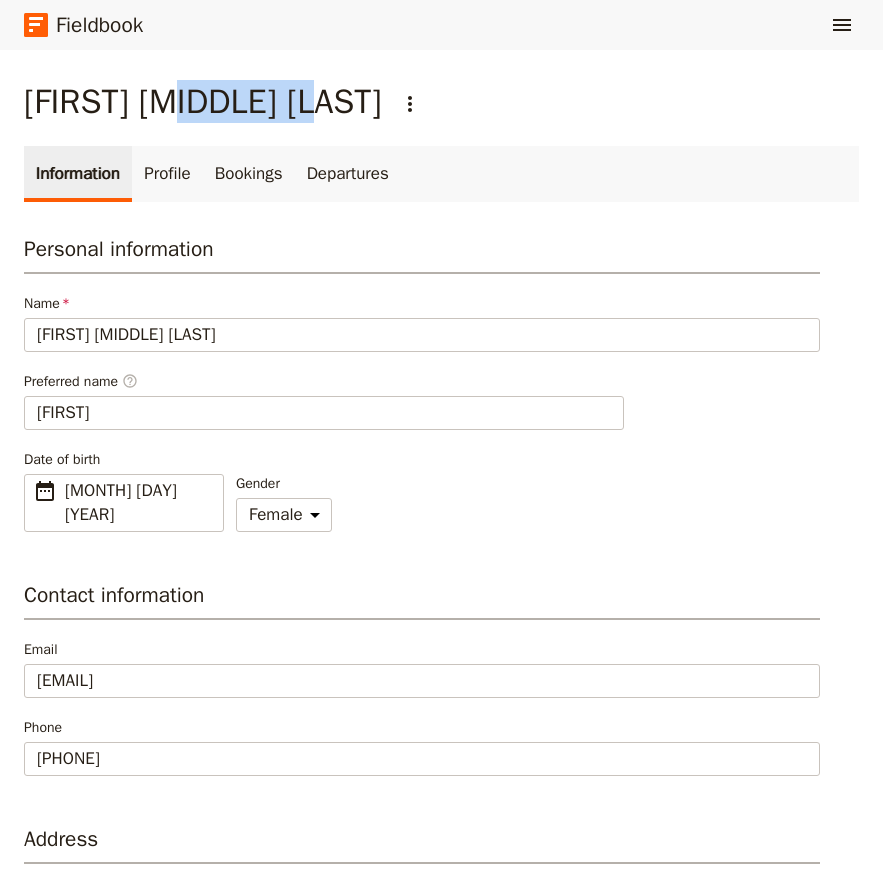 copy on "Muhammed" 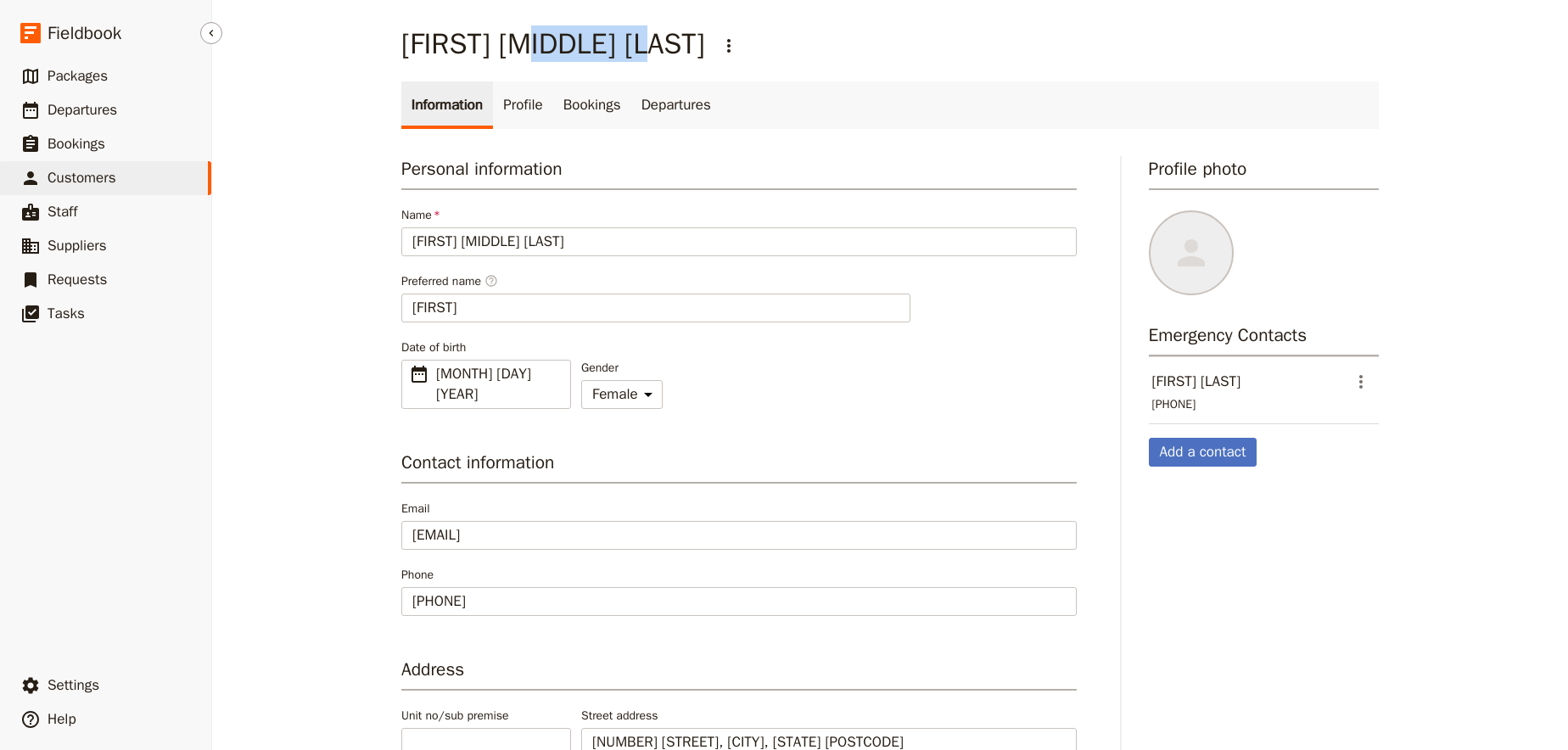 click on "Customers" at bounding box center [81, 177] 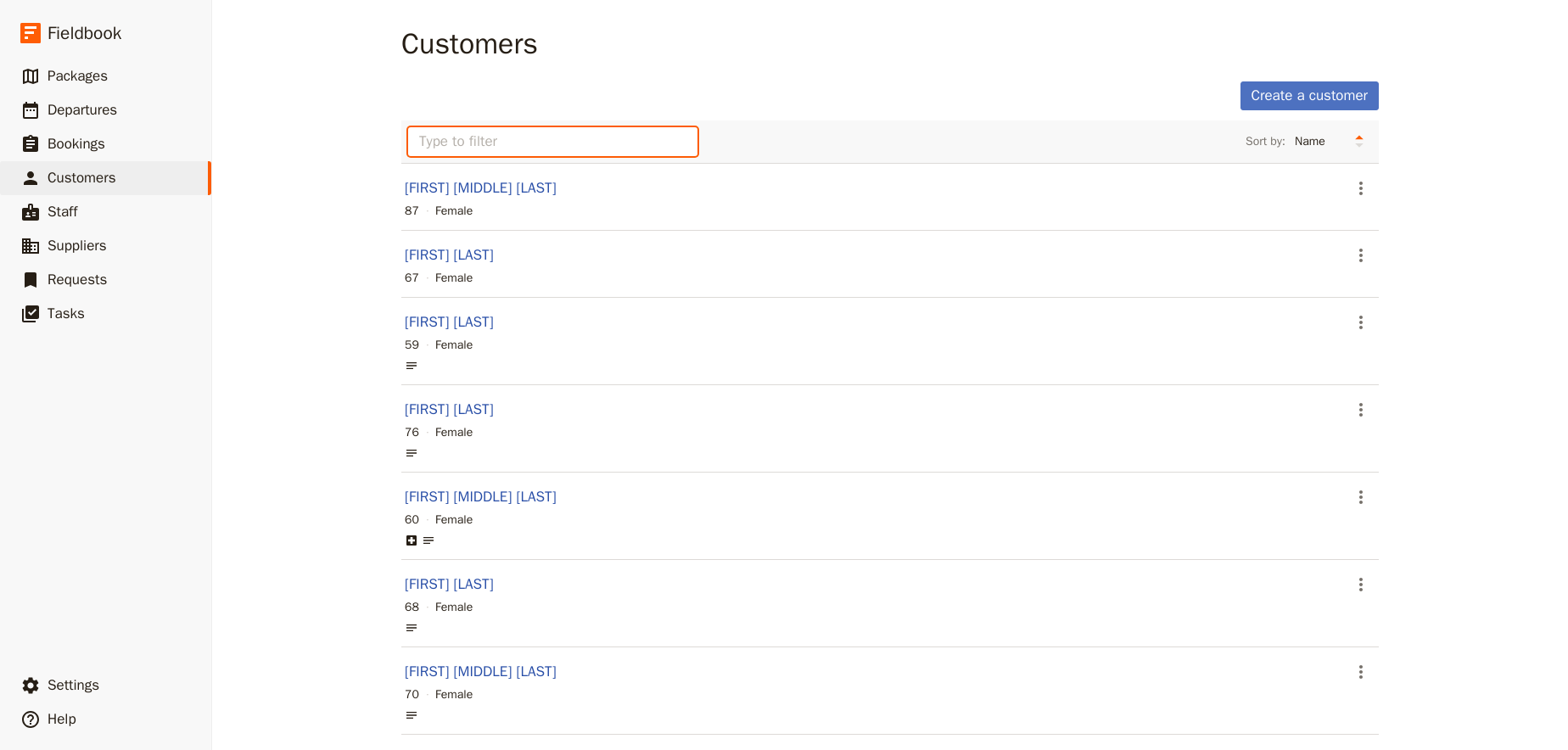 click at bounding box center (552, 142) 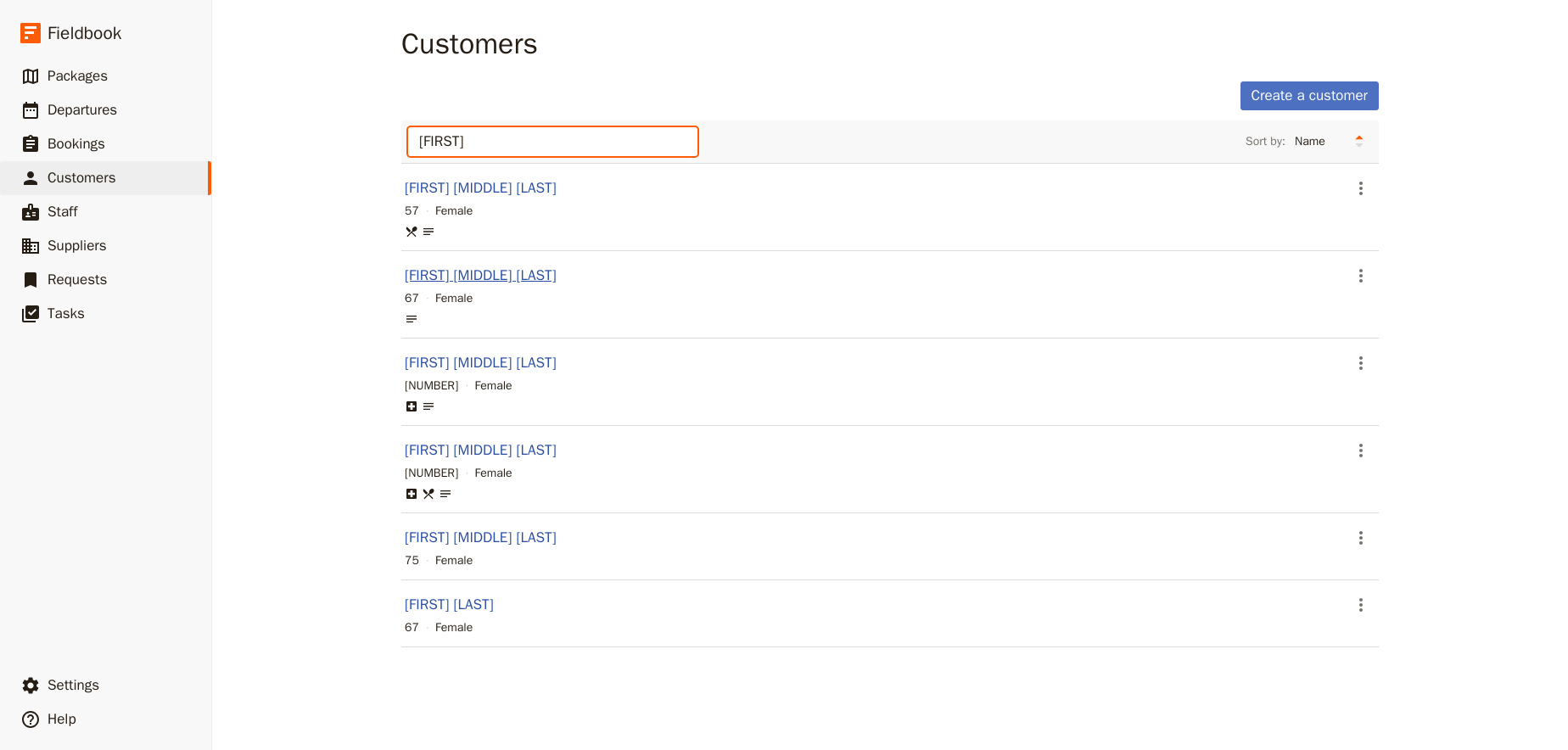 type on "lyn" 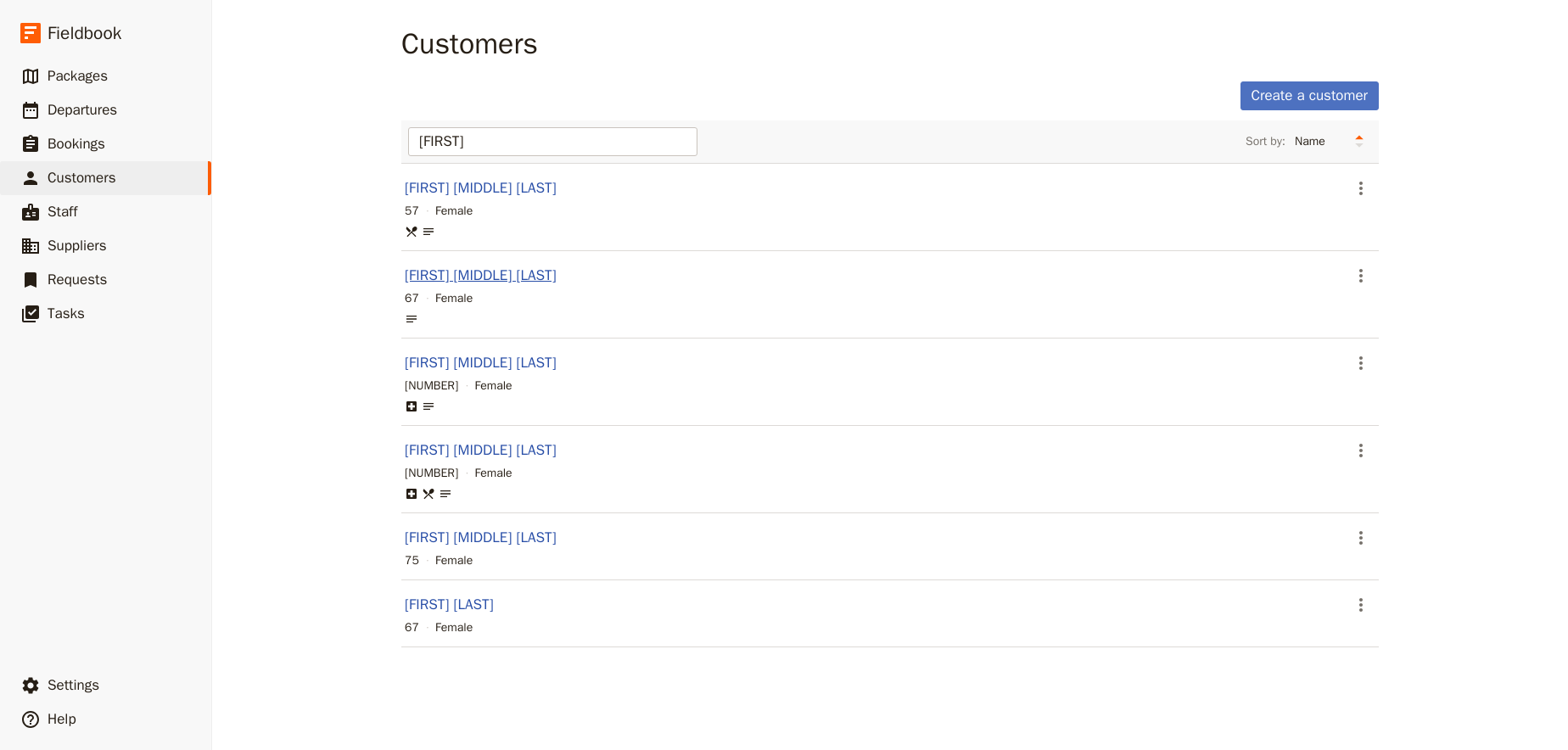 click on "Lynette Anne Cole" at bounding box center (480, 275) 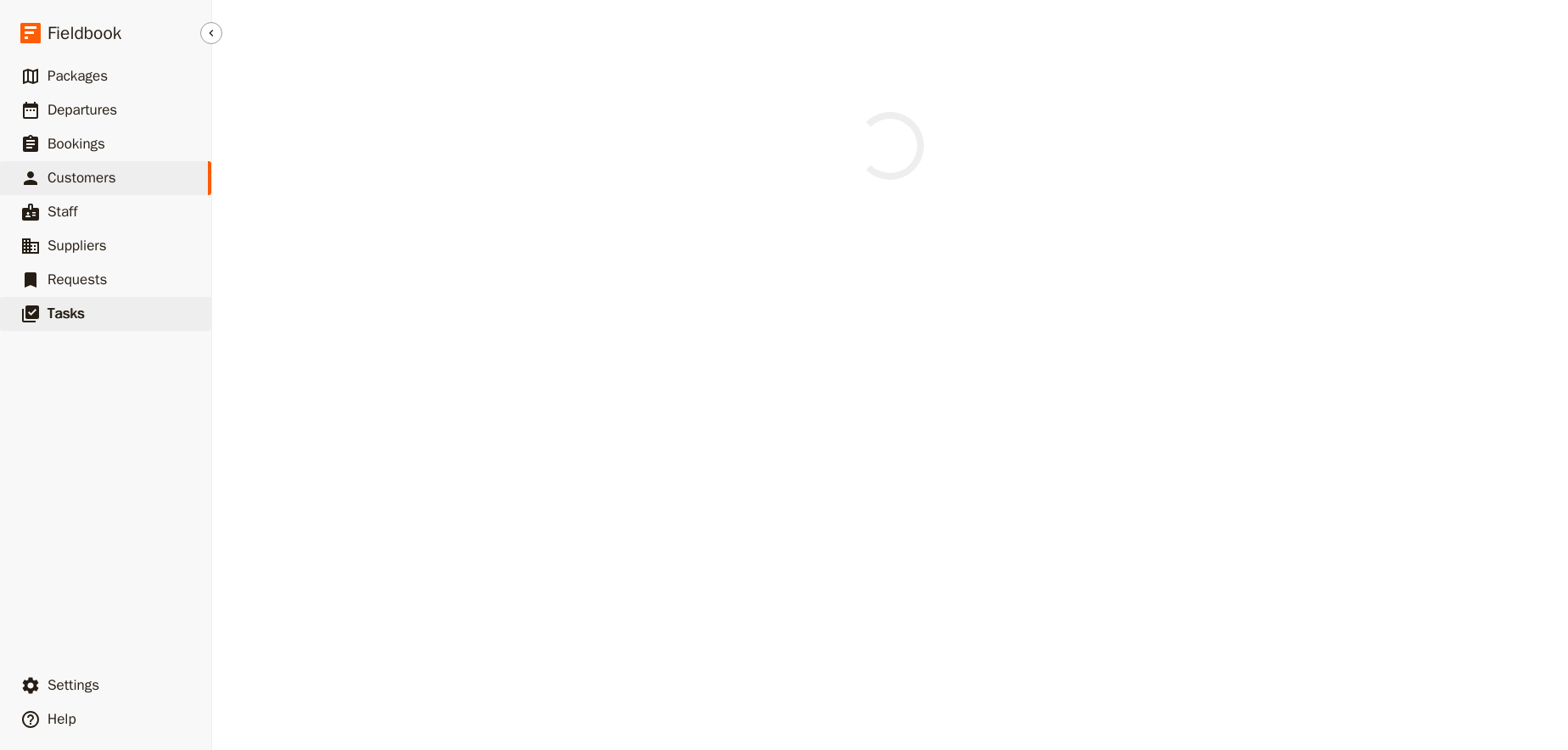 select on "FEMALE" 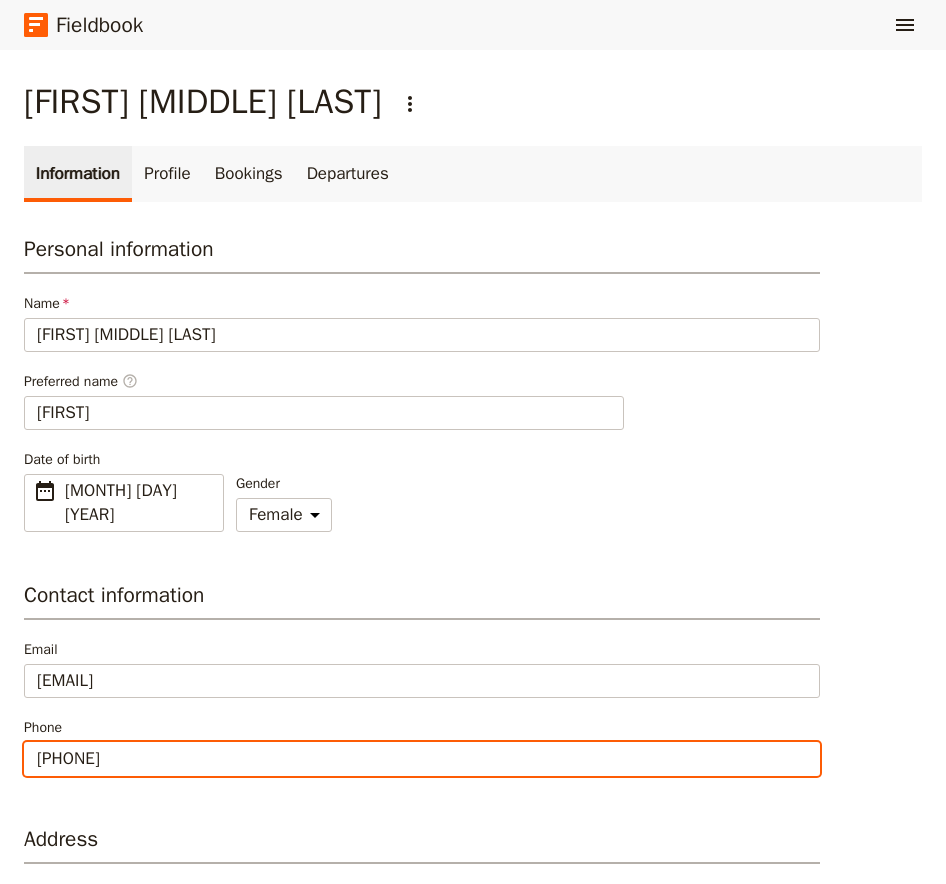 drag, startPoint x: 145, startPoint y: 732, endPoint x: 46, endPoint y: 739, distance: 99.24717 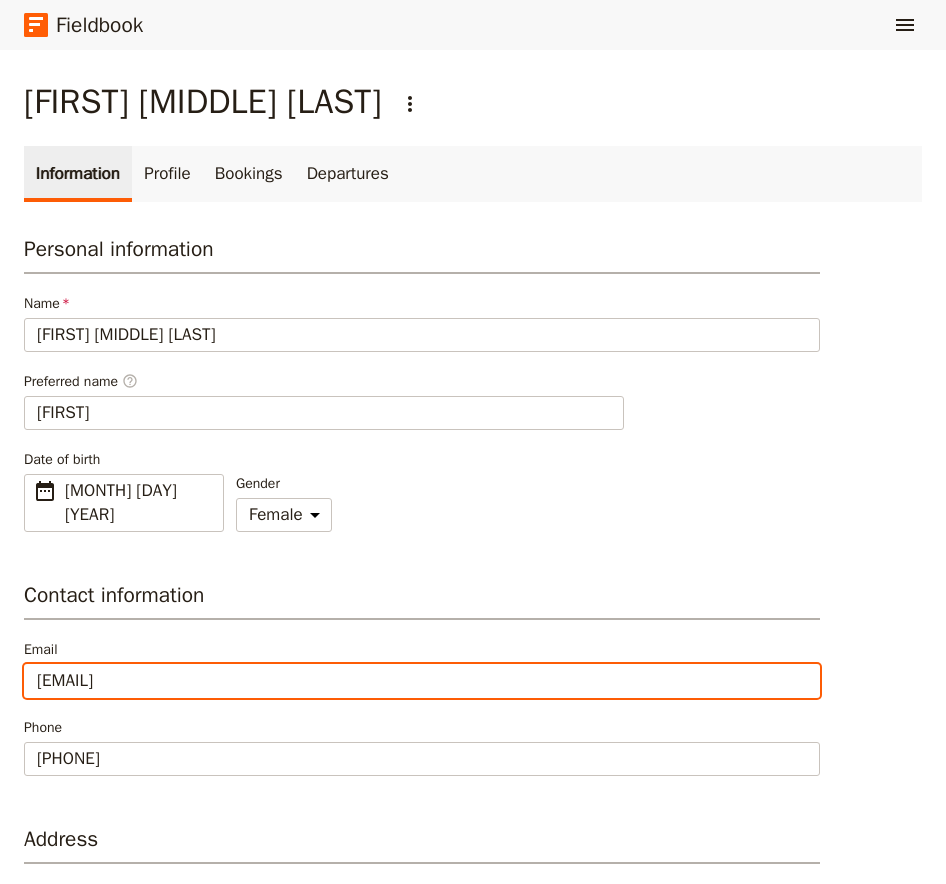 click on "lynette@cccc.com.au" at bounding box center (422, 681) 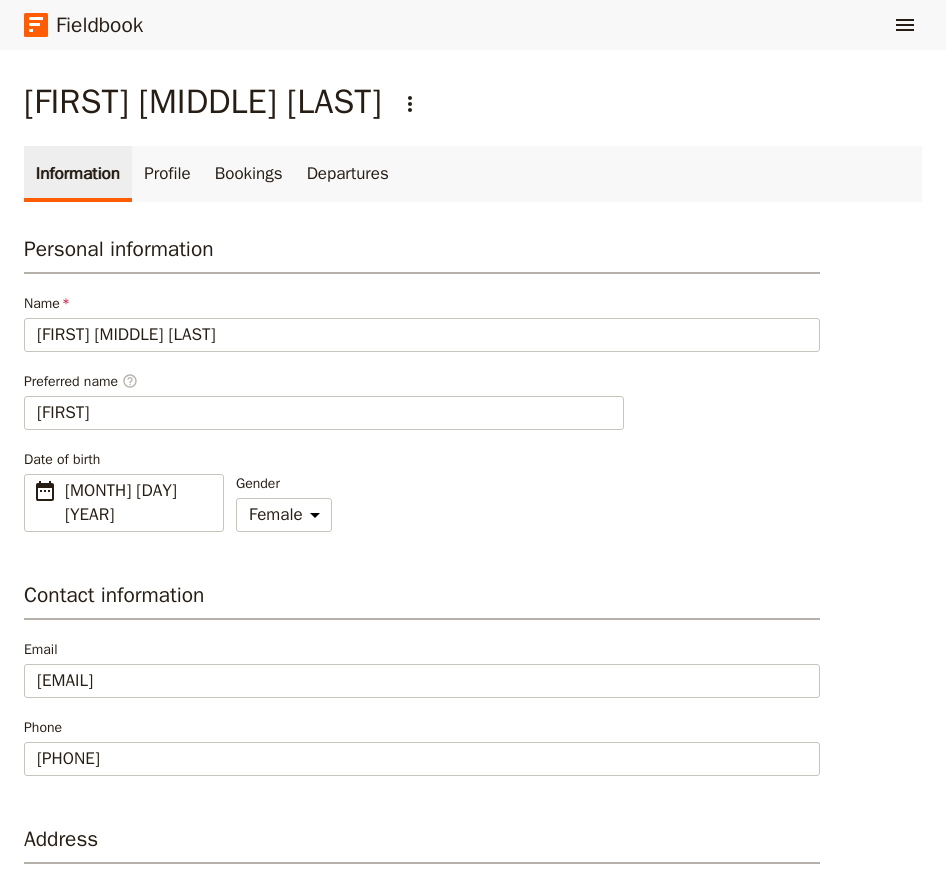 click on "Information Profile Bookings Departures" at bounding box center (473, 174) 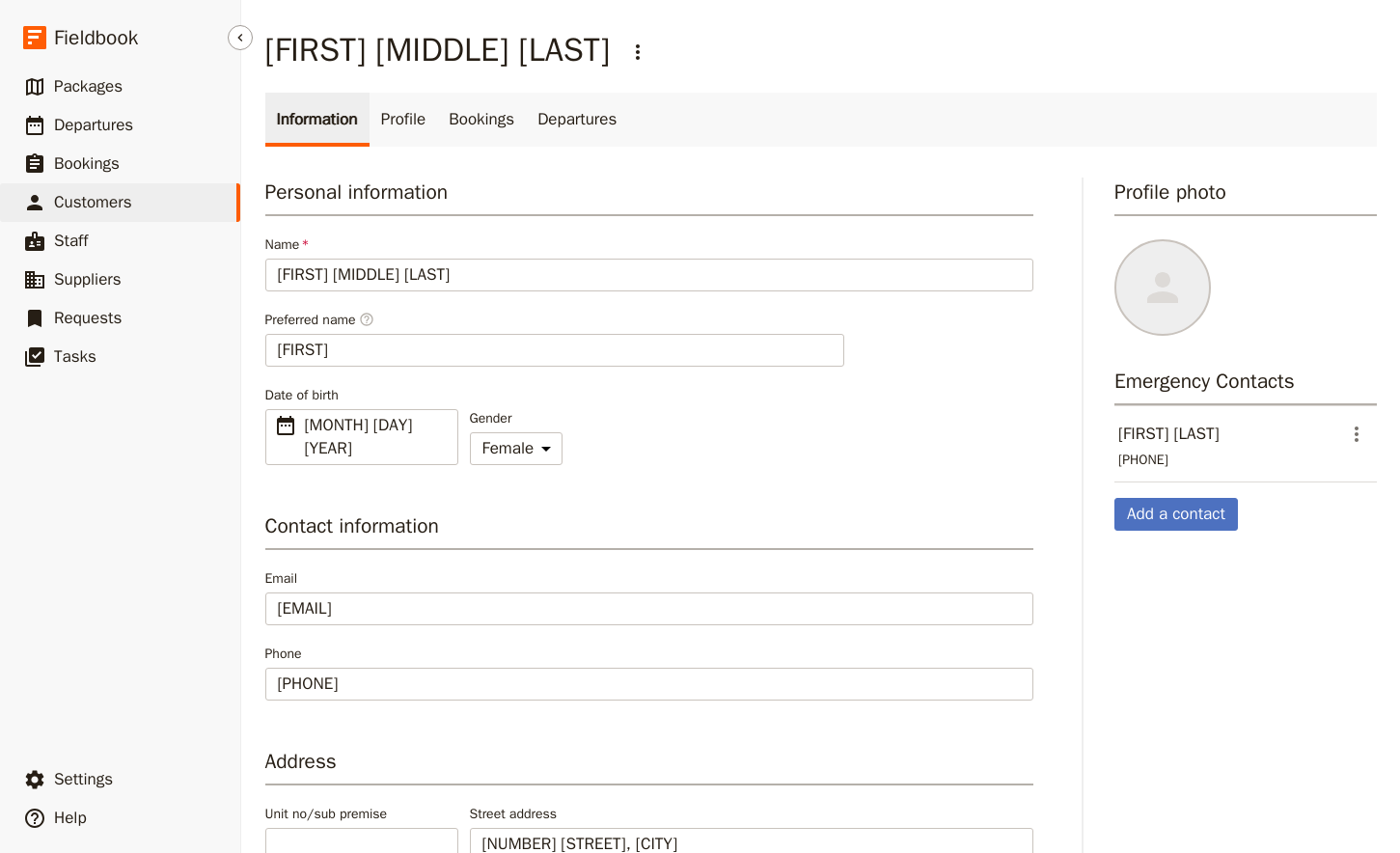 click on "Customers" at bounding box center [93, 202] 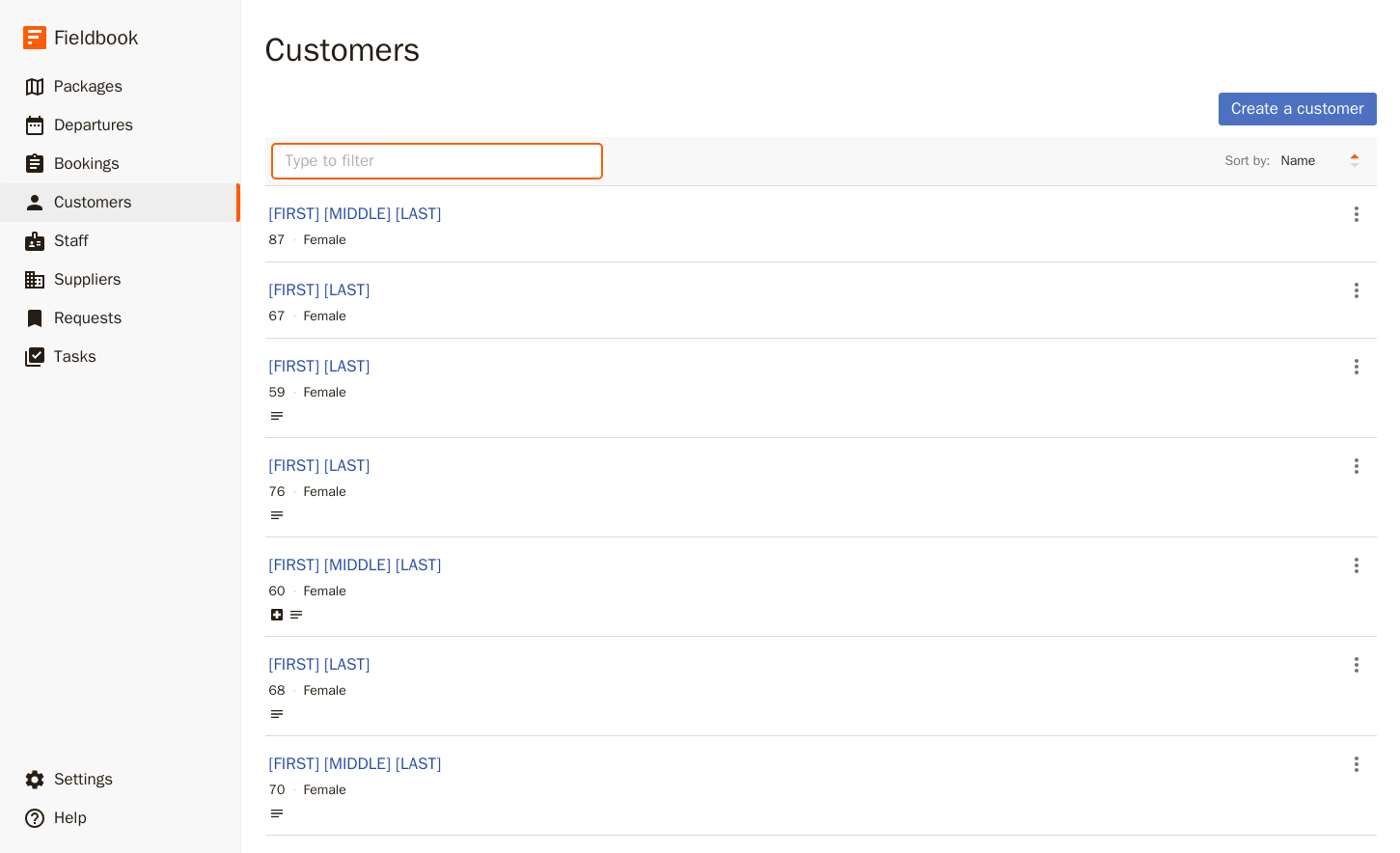 click at bounding box center [437, 161] 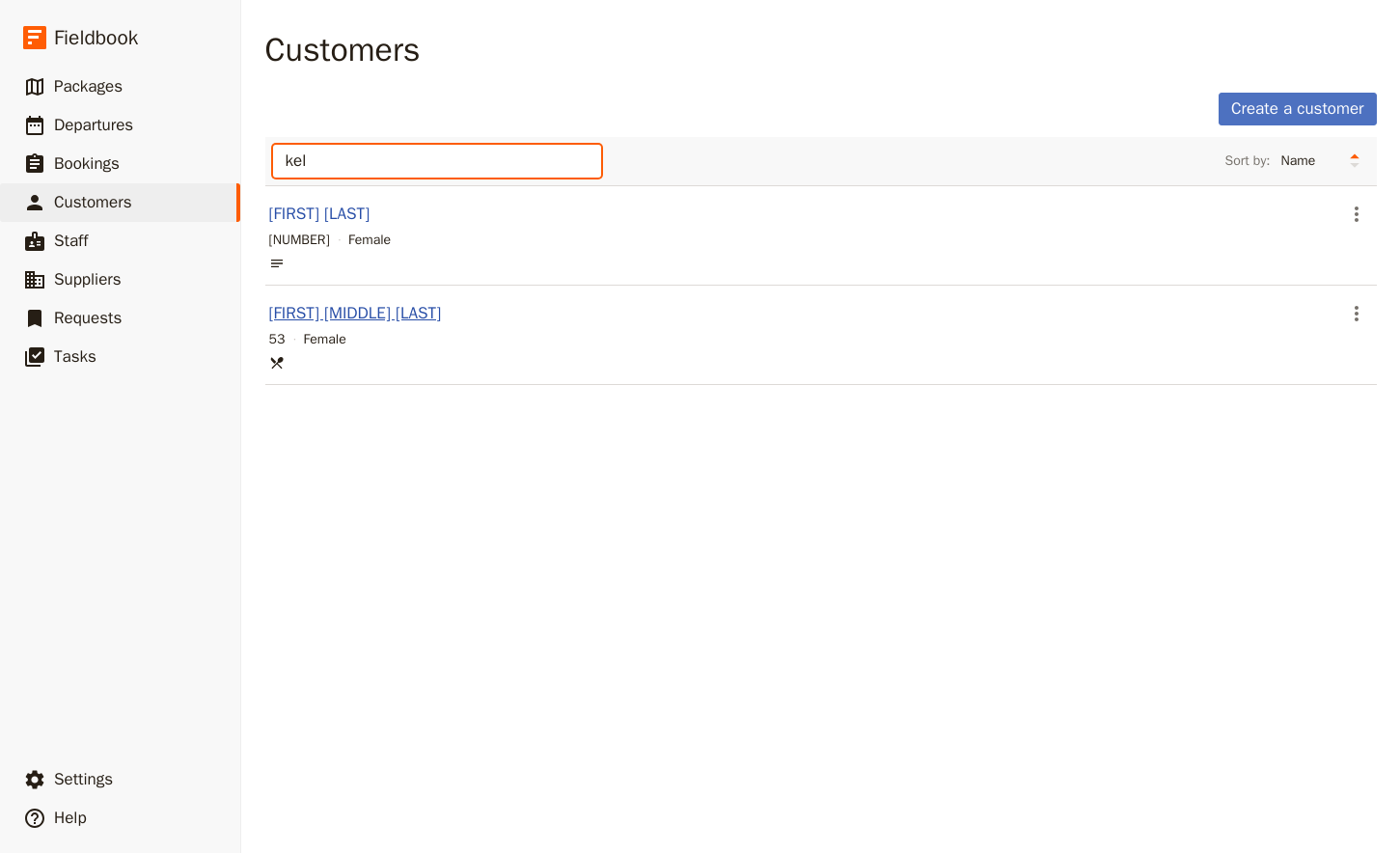 type on "kel" 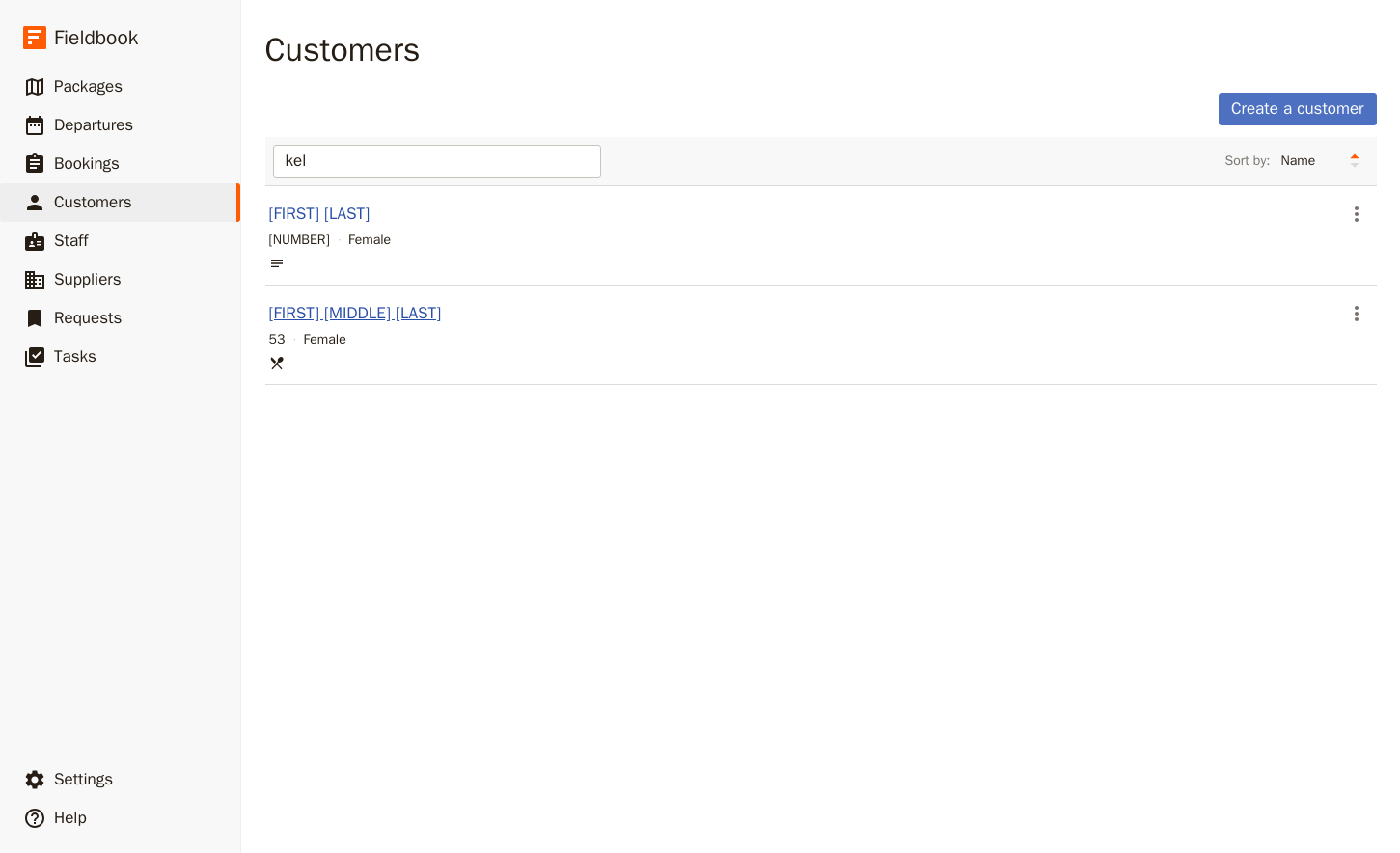 click on "[FIRST] [LAST]" at bounding box center [355, 313] 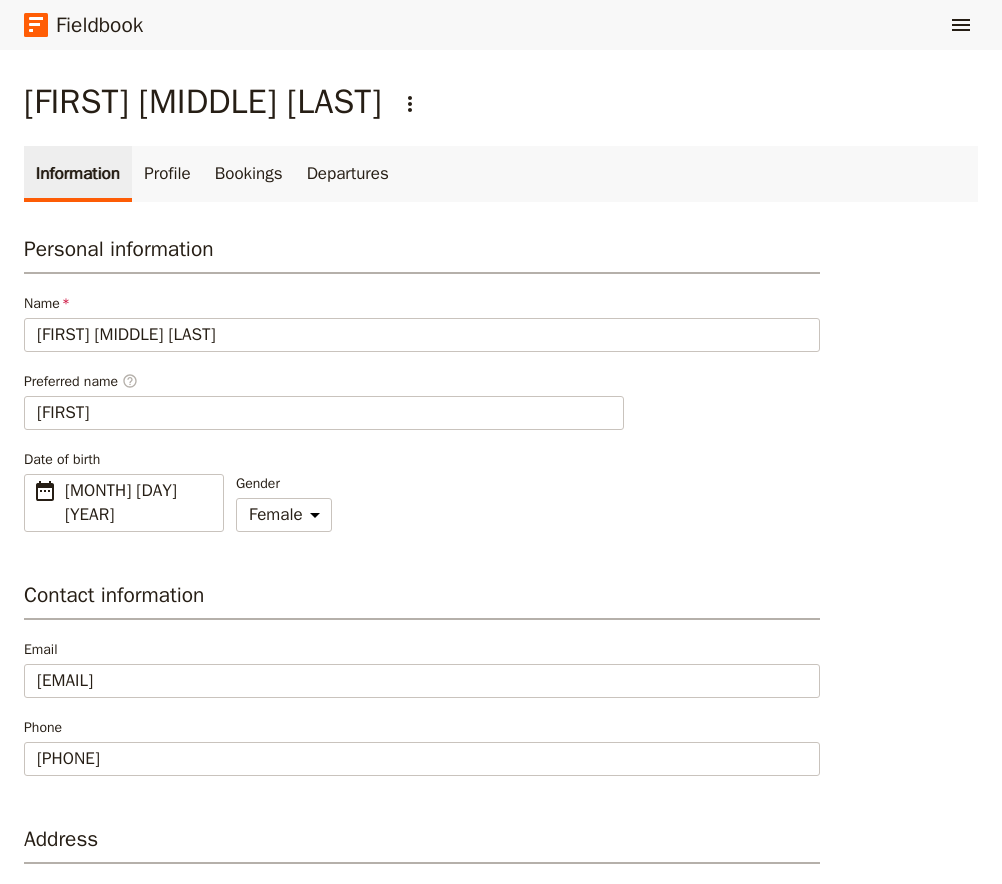 click on "Contact information" at bounding box center (422, 600) 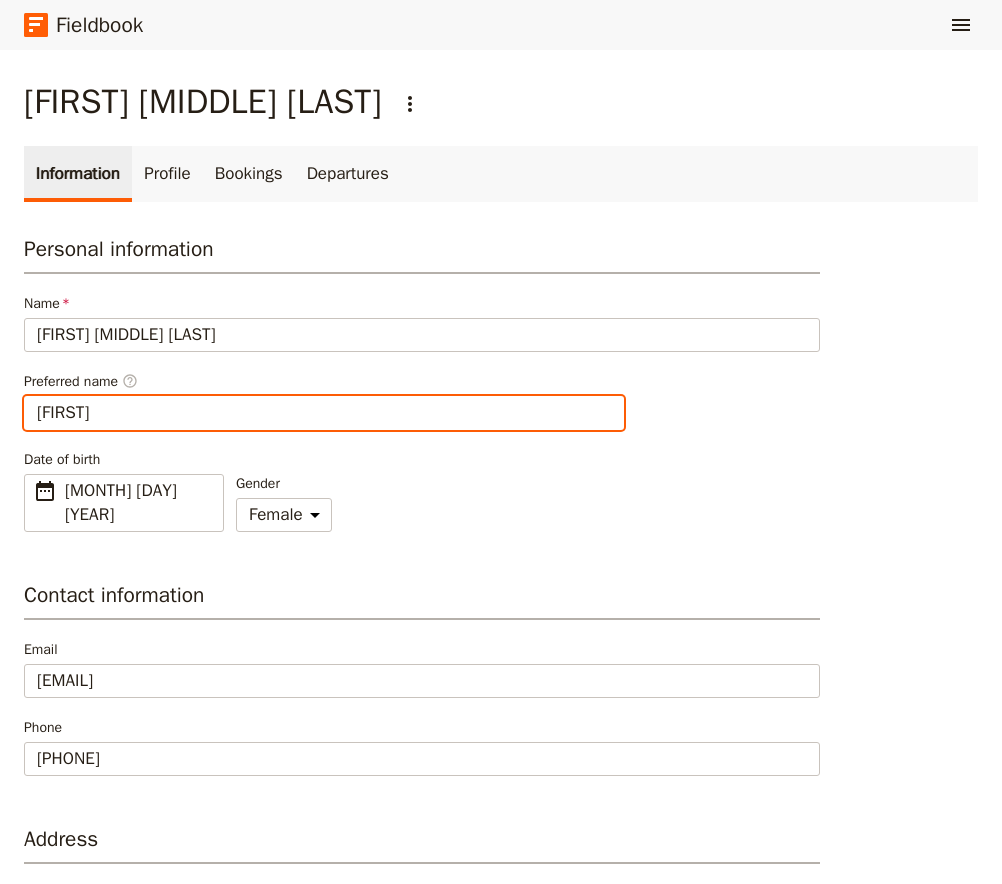click on "kelly" at bounding box center (324, 413) 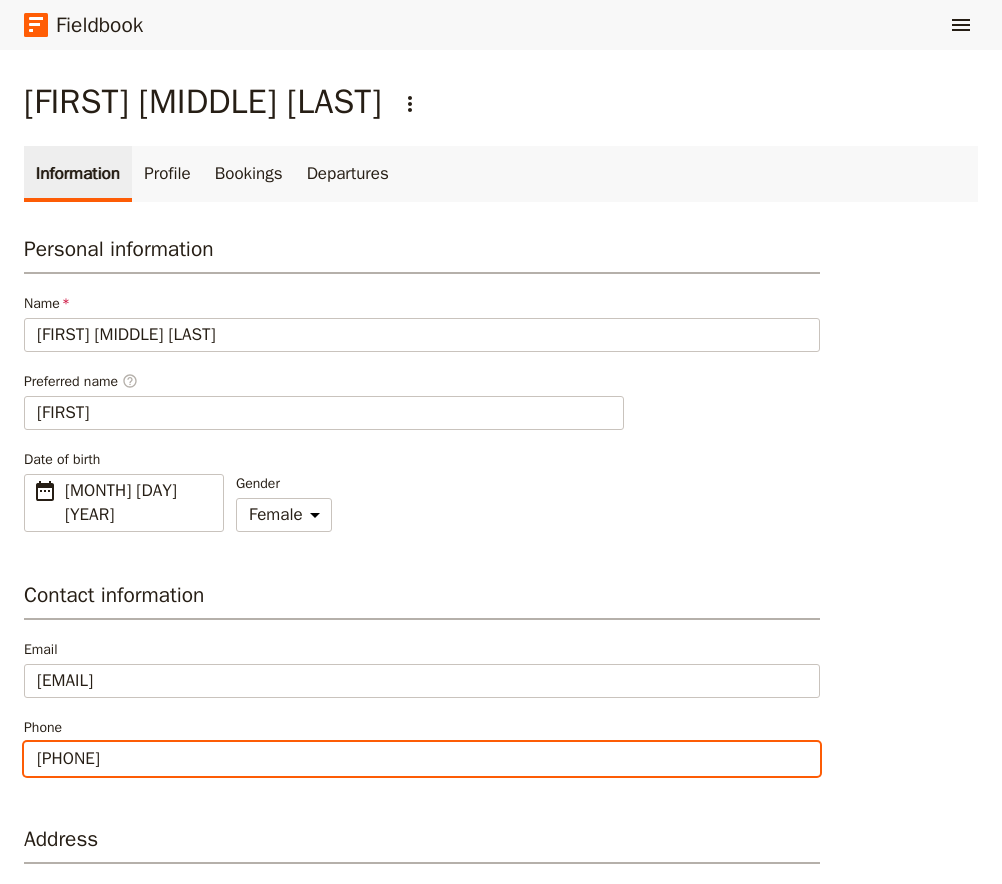 drag, startPoint x: 113, startPoint y: 730, endPoint x: 48, endPoint y: 736, distance: 65.27634 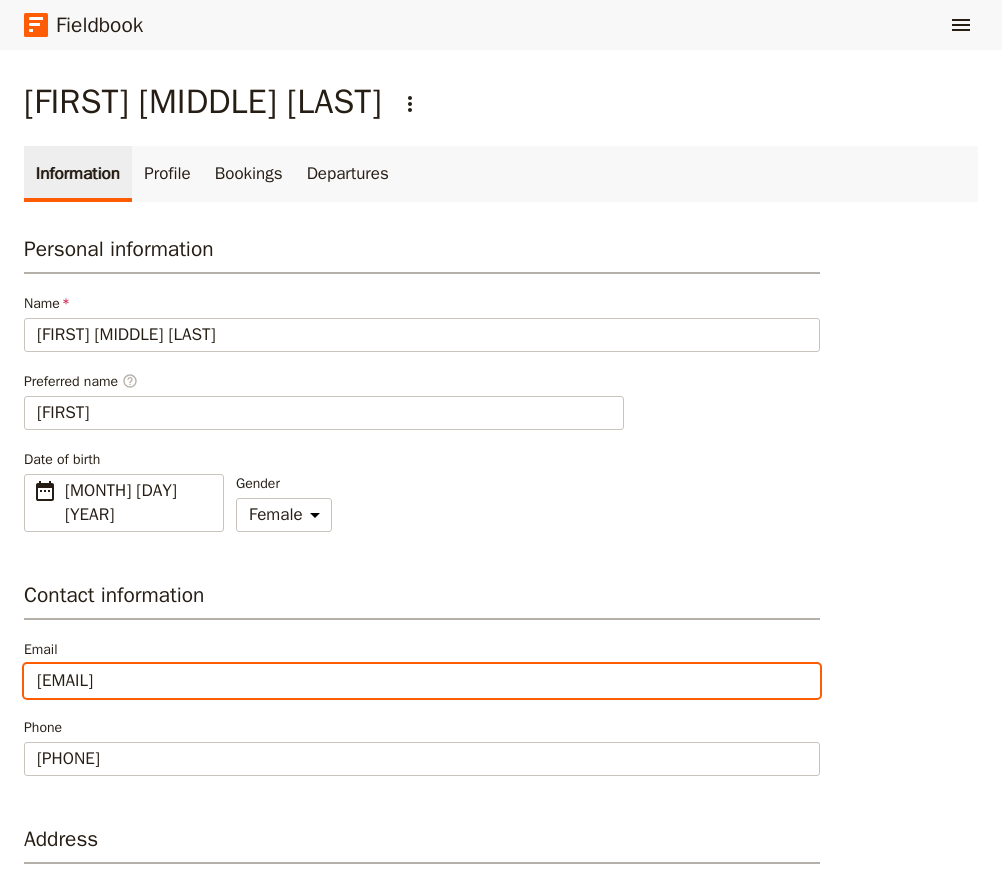 drag, startPoint x: 224, startPoint y: 663, endPoint x: -13, endPoint y: 657, distance: 237.07594 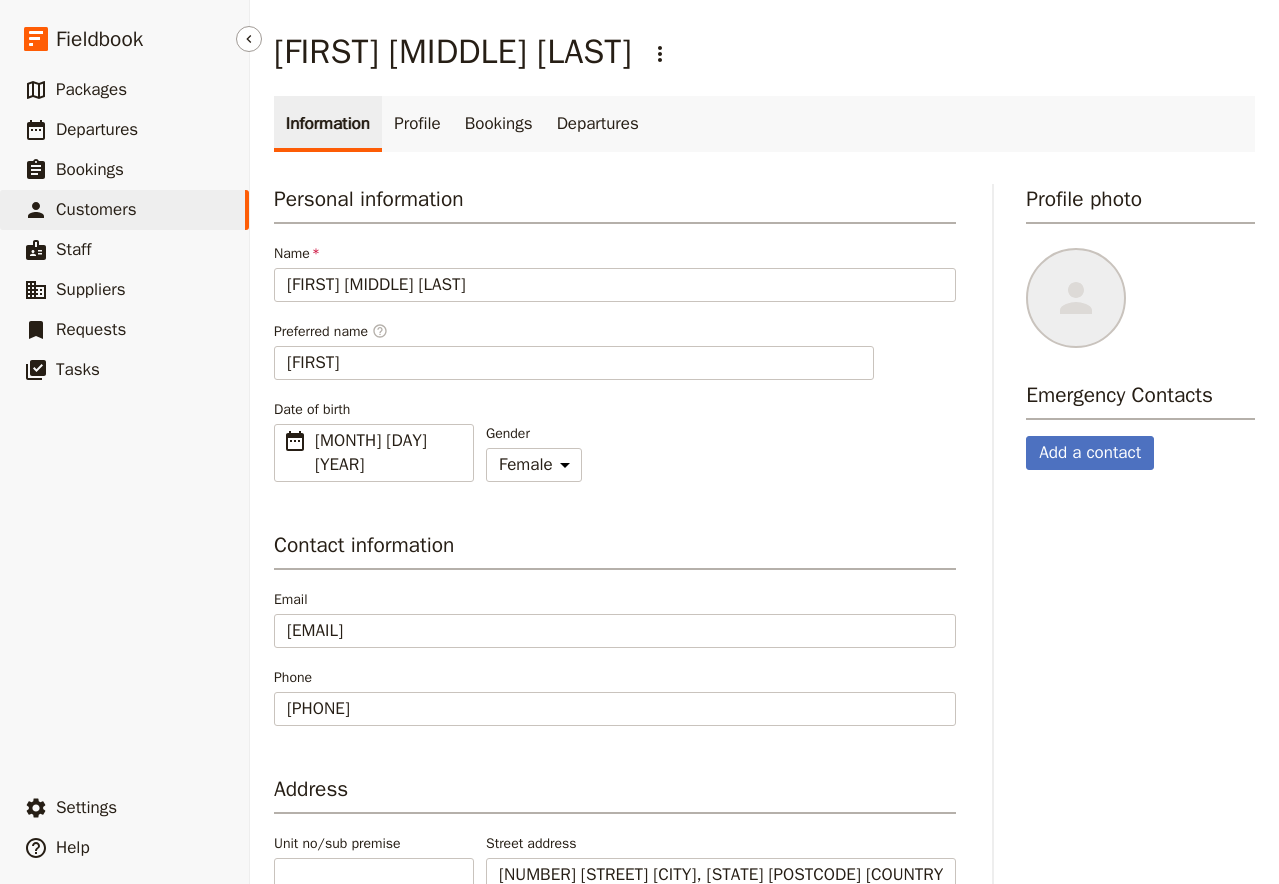 click on "​ Customers" at bounding box center [124, 210] 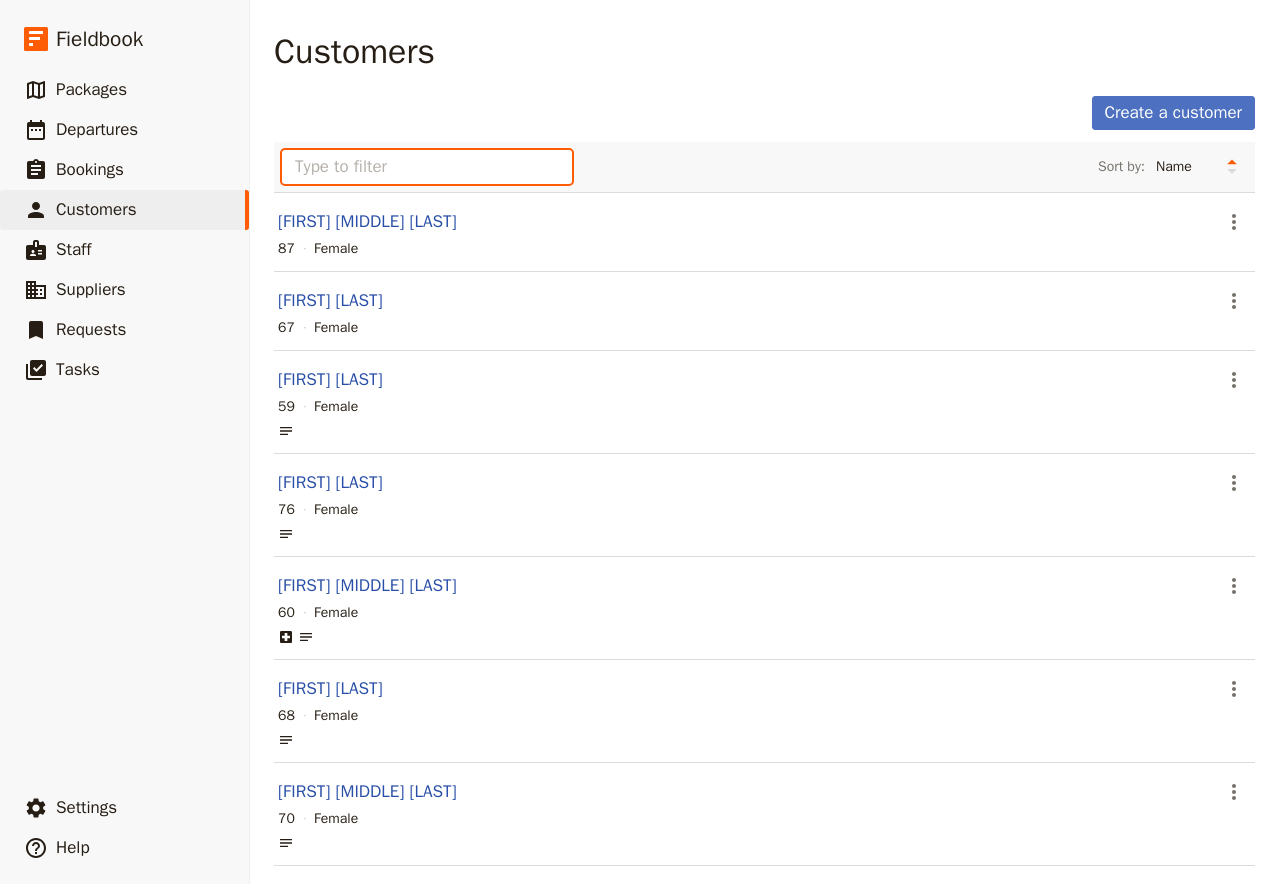 click at bounding box center (427, 167) 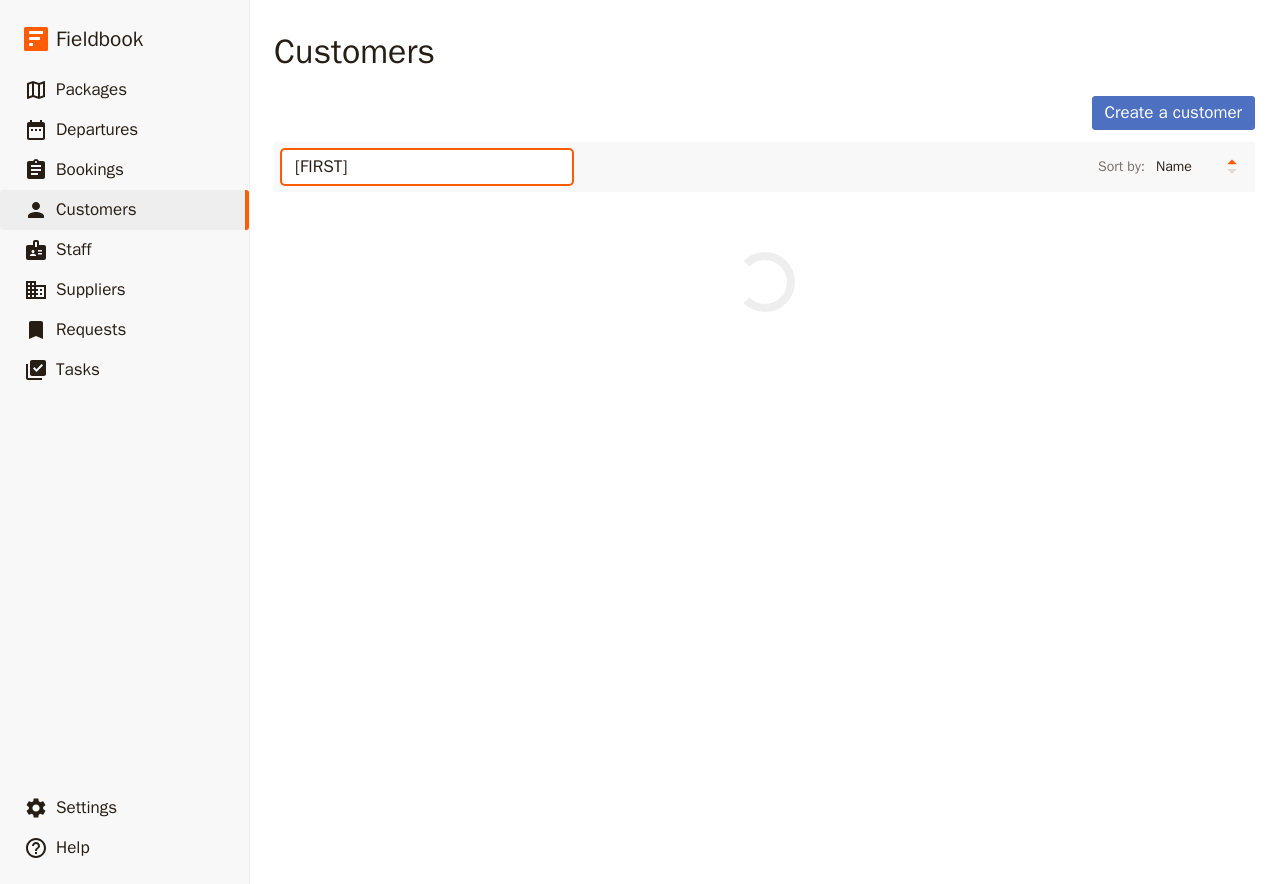 type on "yati" 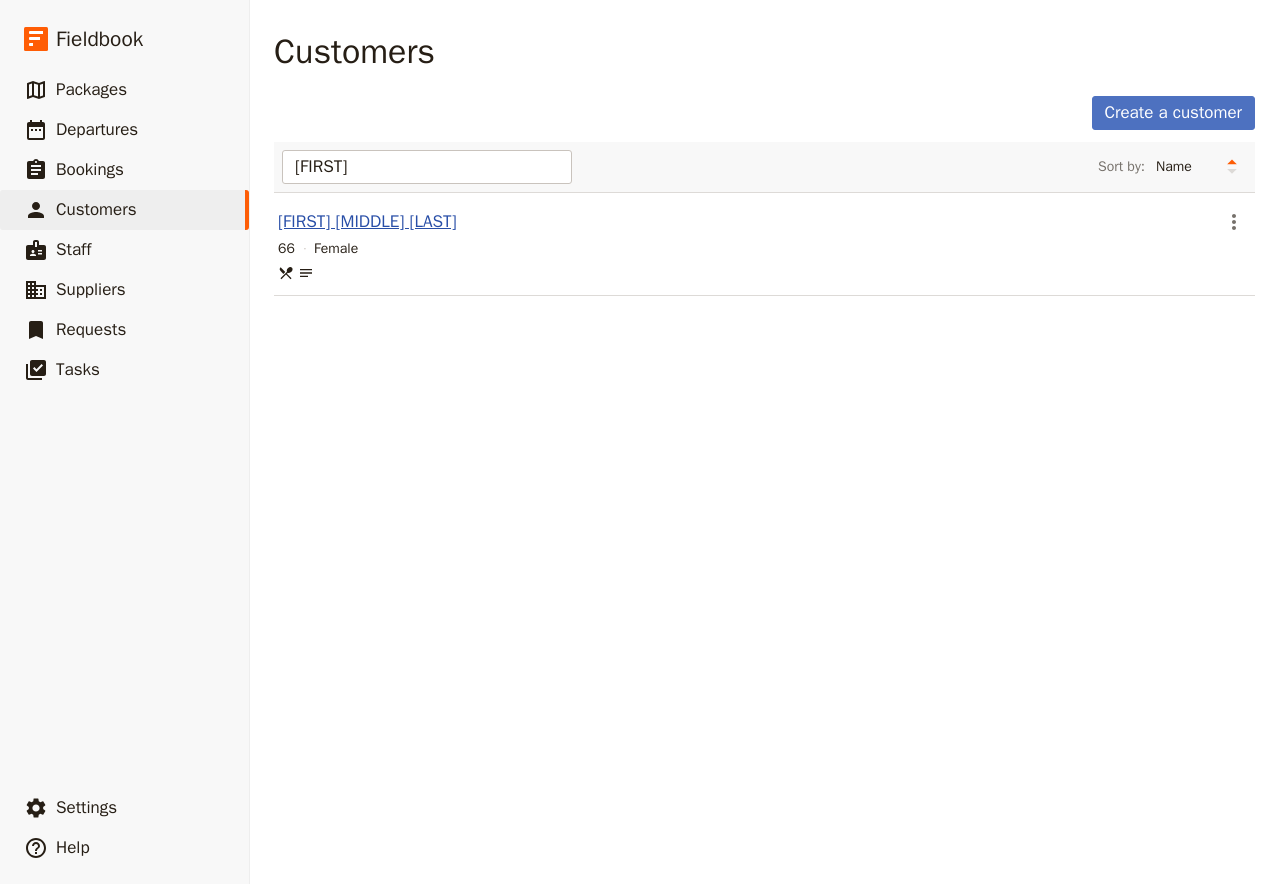 click on "Norhayati Muhammed Nor" at bounding box center [367, 221] 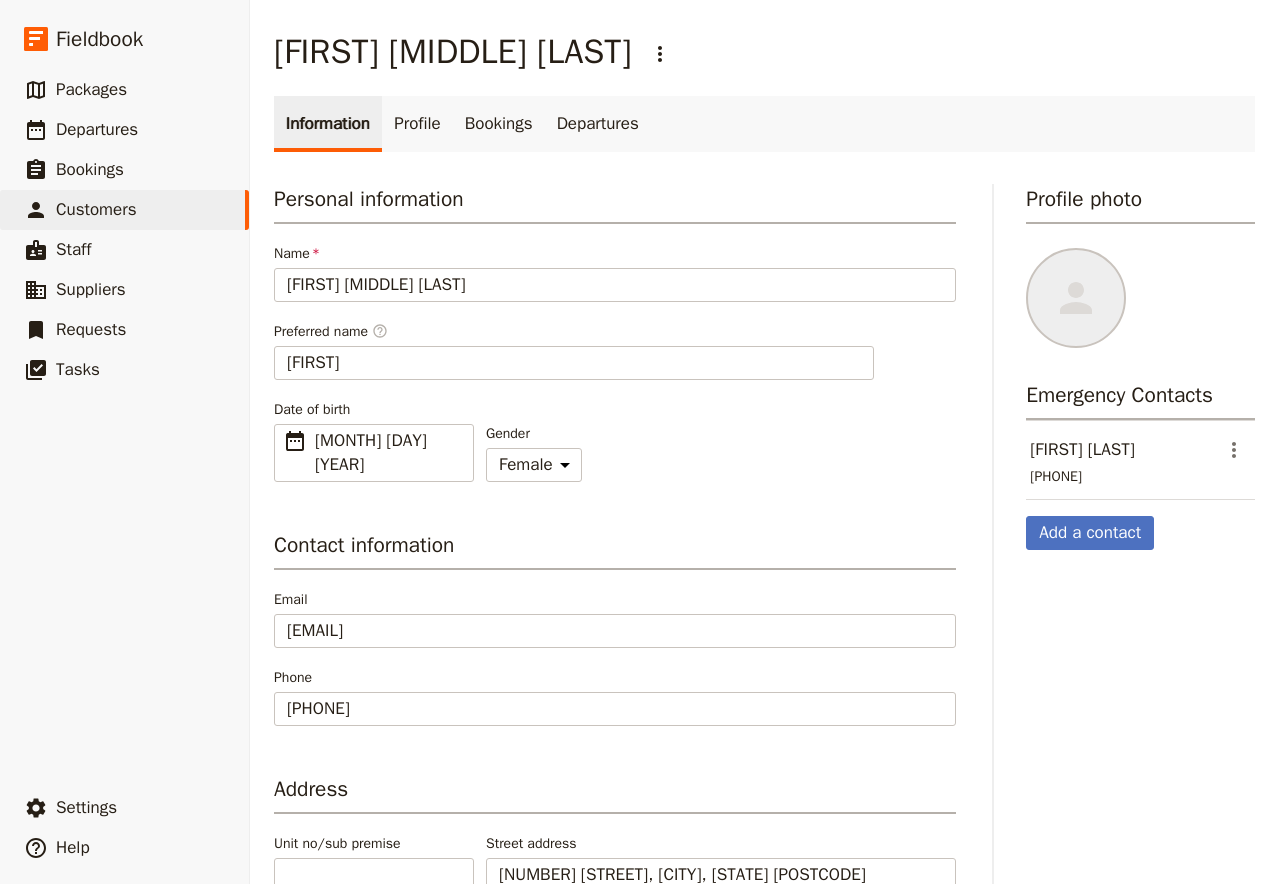 click on "Norhayati Muhammed Nor ​" at bounding box center [764, 52] 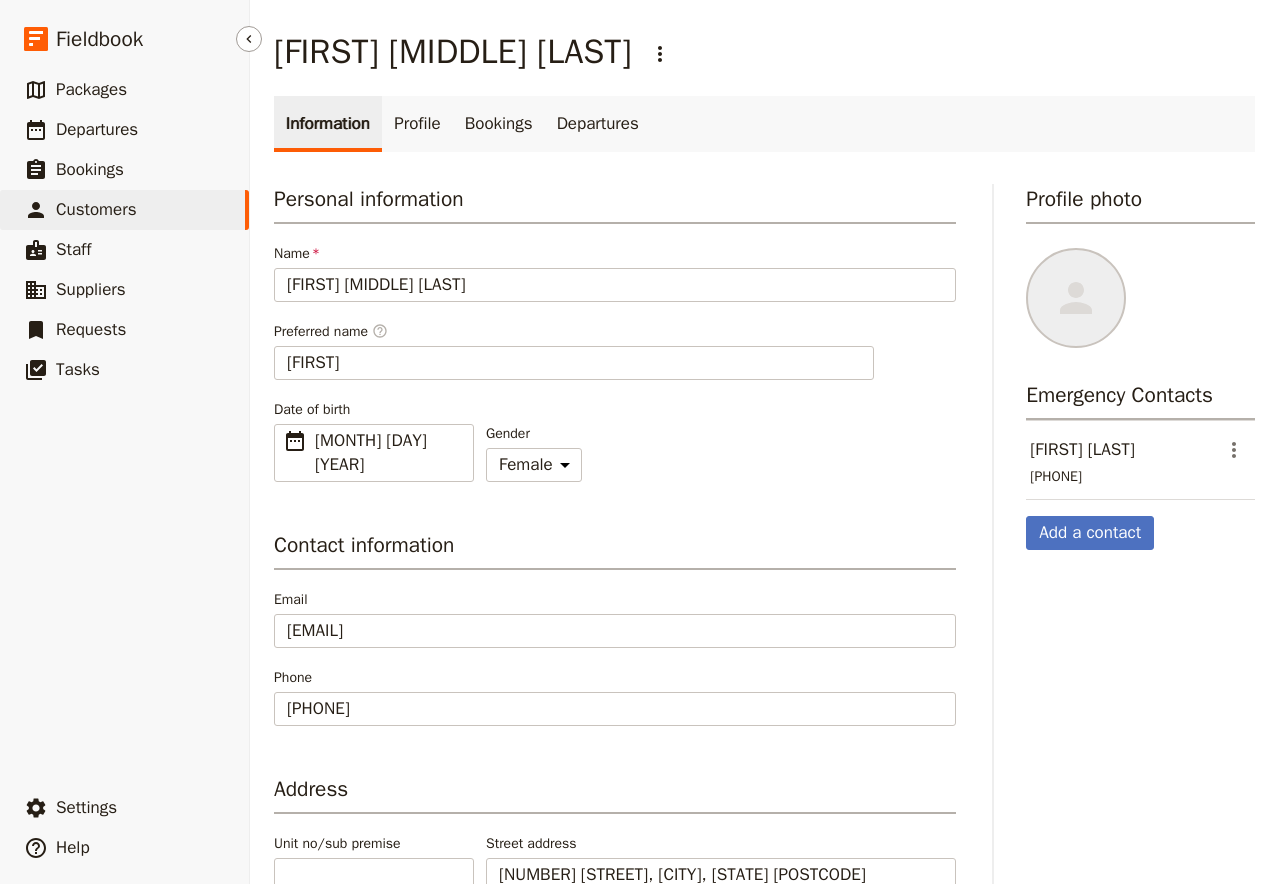 click on "Customers" at bounding box center [96, 209] 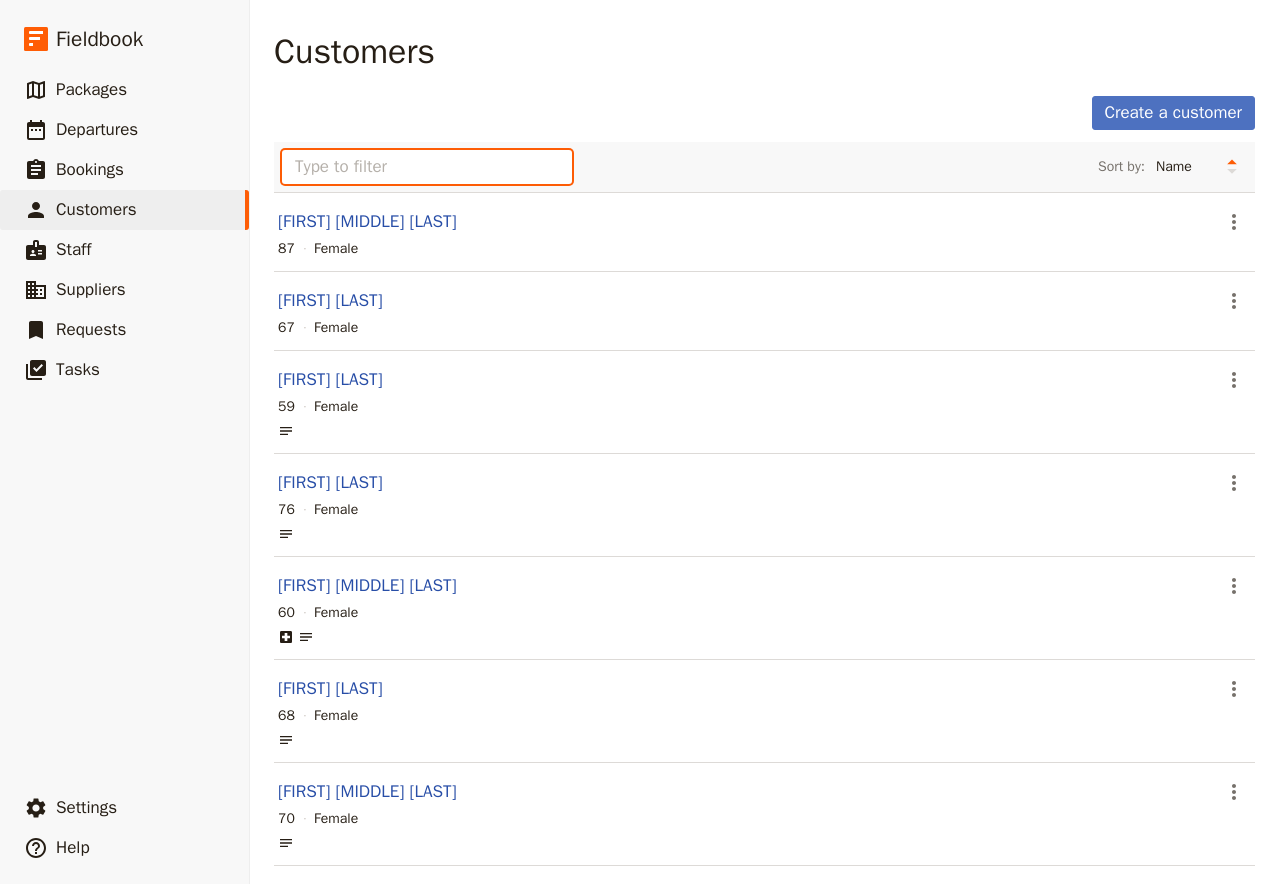 click at bounding box center [427, 167] 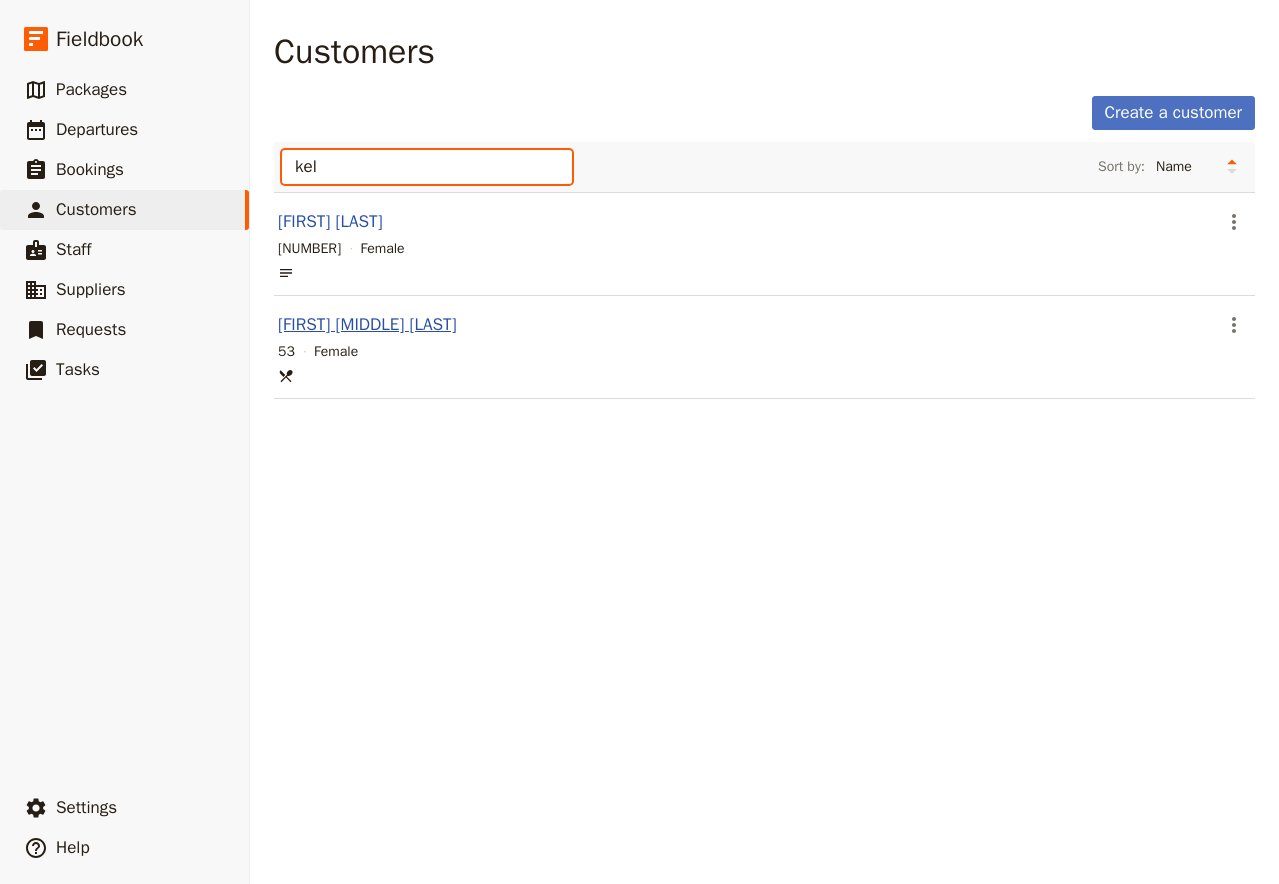 type on "kel" 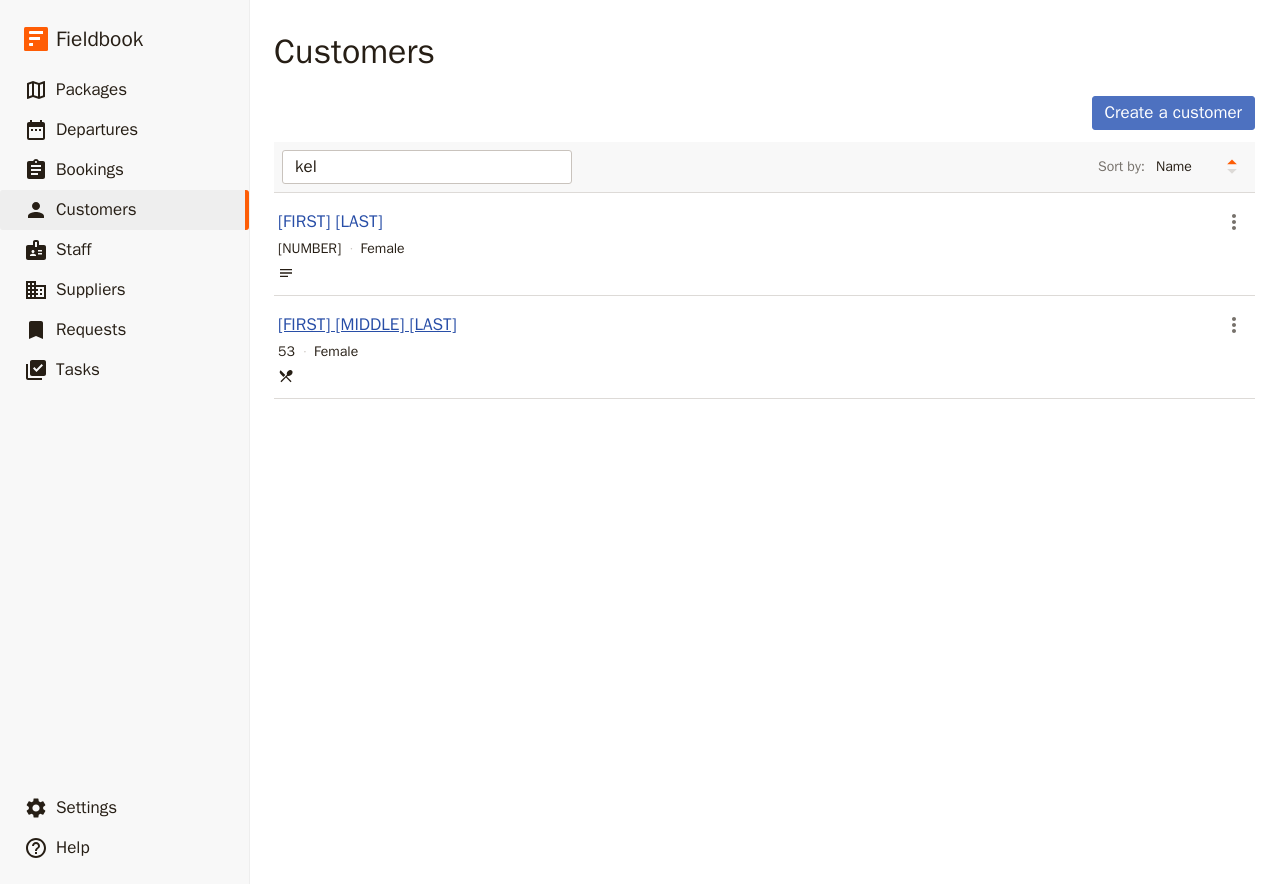 click on "[FIRST] [LAST]" at bounding box center (367, 324) 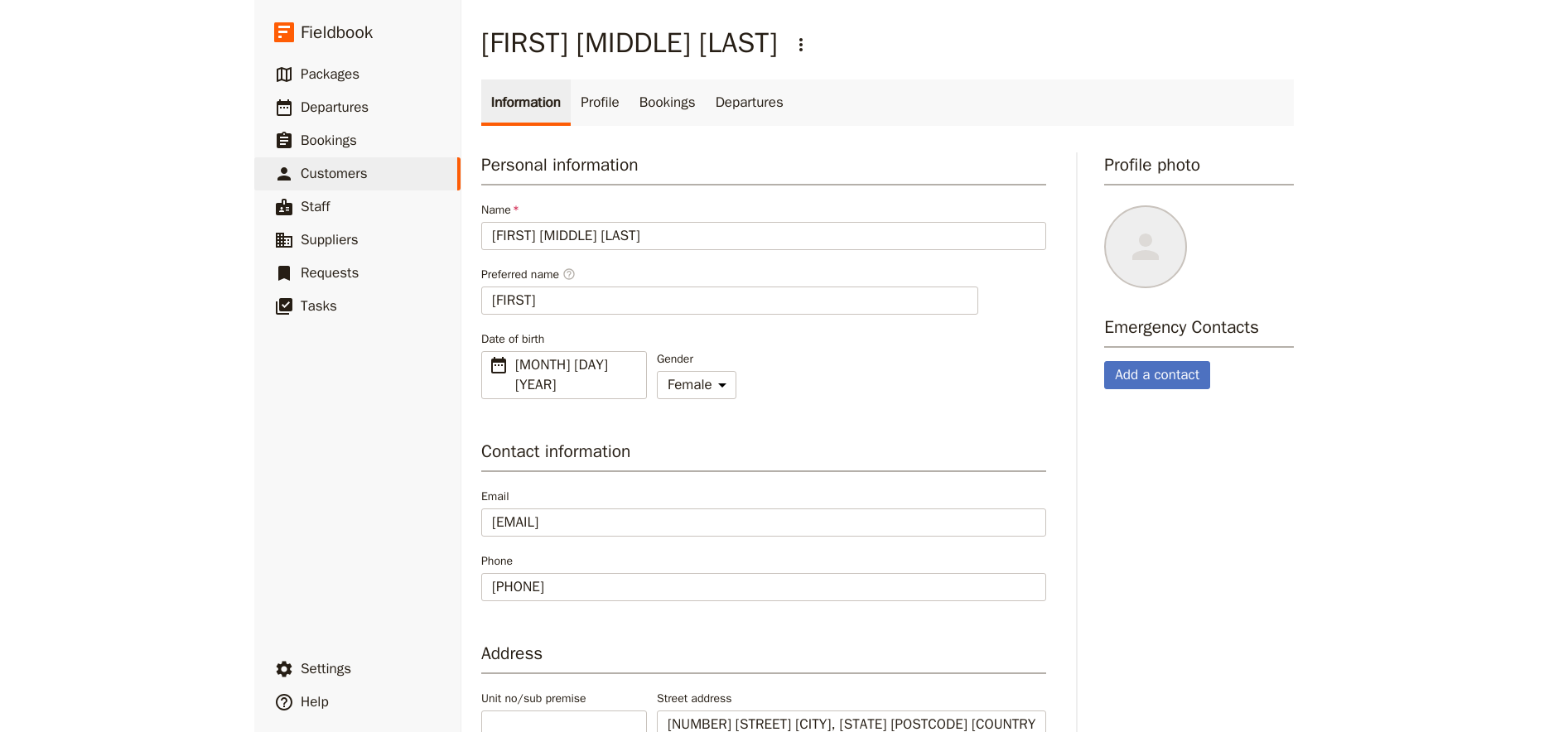 scroll, scrollTop: 149, scrollLeft: 0, axis: vertical 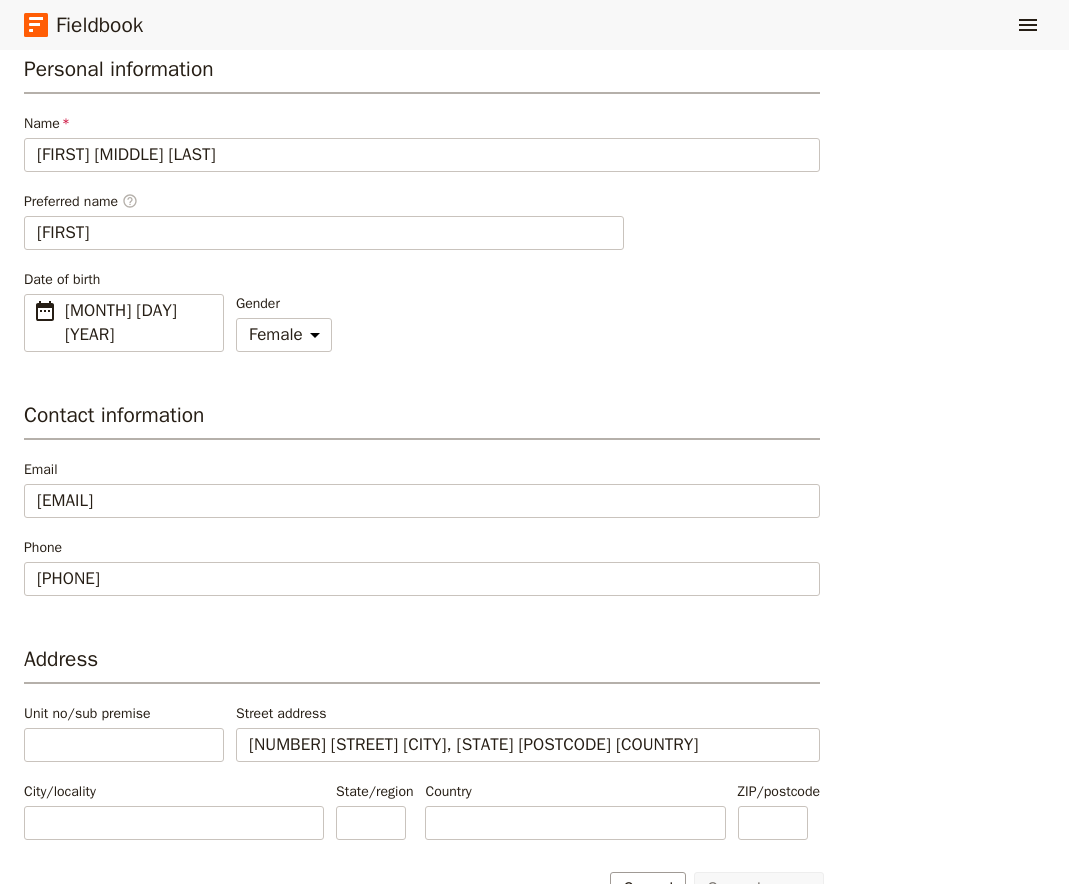 click on "Personal information Name kelly ann Lawton Preferred name ​ kelly Date of birth ​ 2 Mar 1972 02/03/1972 ​ 1972-03-02 Gender Male Female Other Contact information Email klawton@outlook.com Phone 0411447609 Address Unit no/sub premise Street address 1 Clayton Place Fadden, ACT 2904 Australia City/locality State/region Country ZIP/postcode" at bounding box center [422, 447] 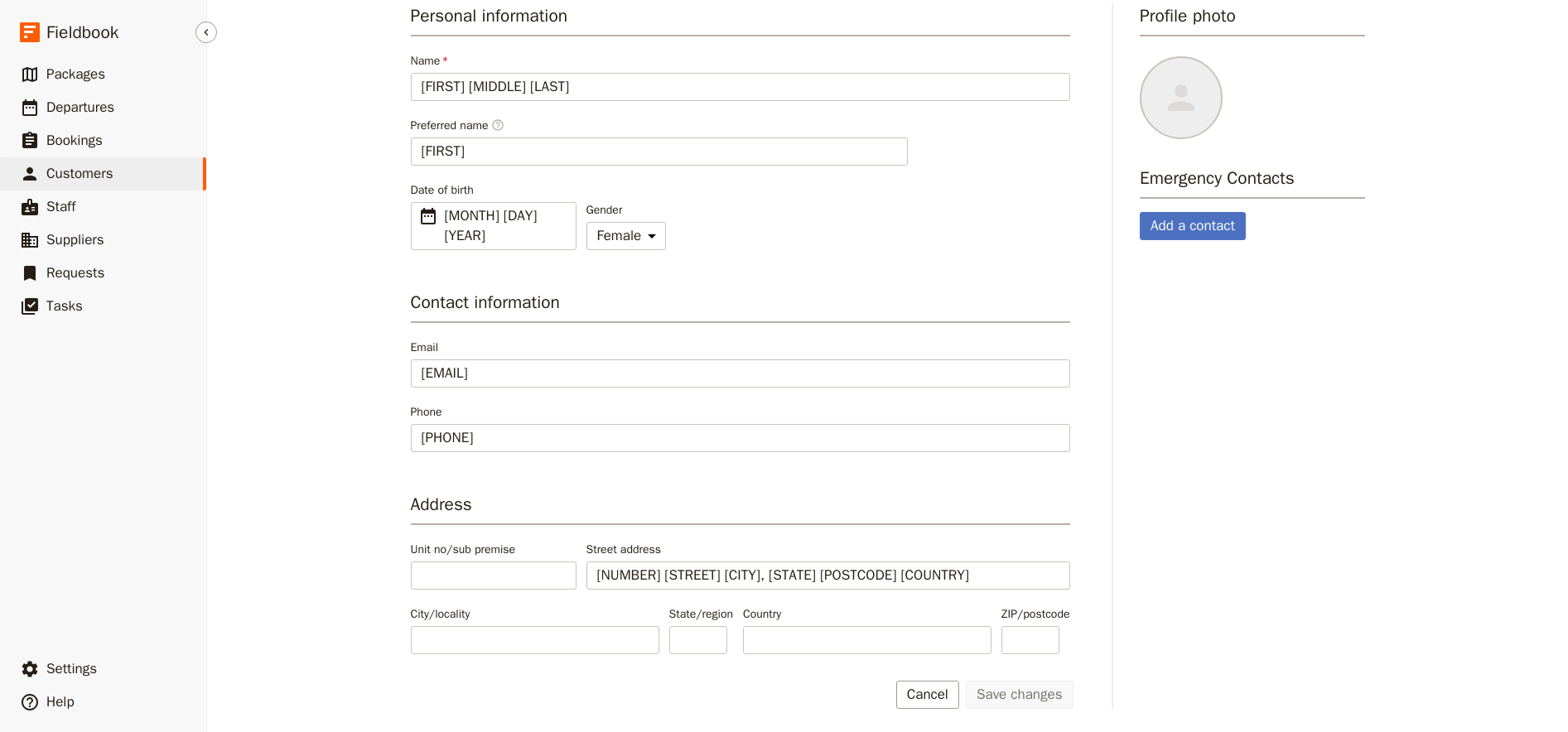 click on "Customers" at bounding box center [80, 173] 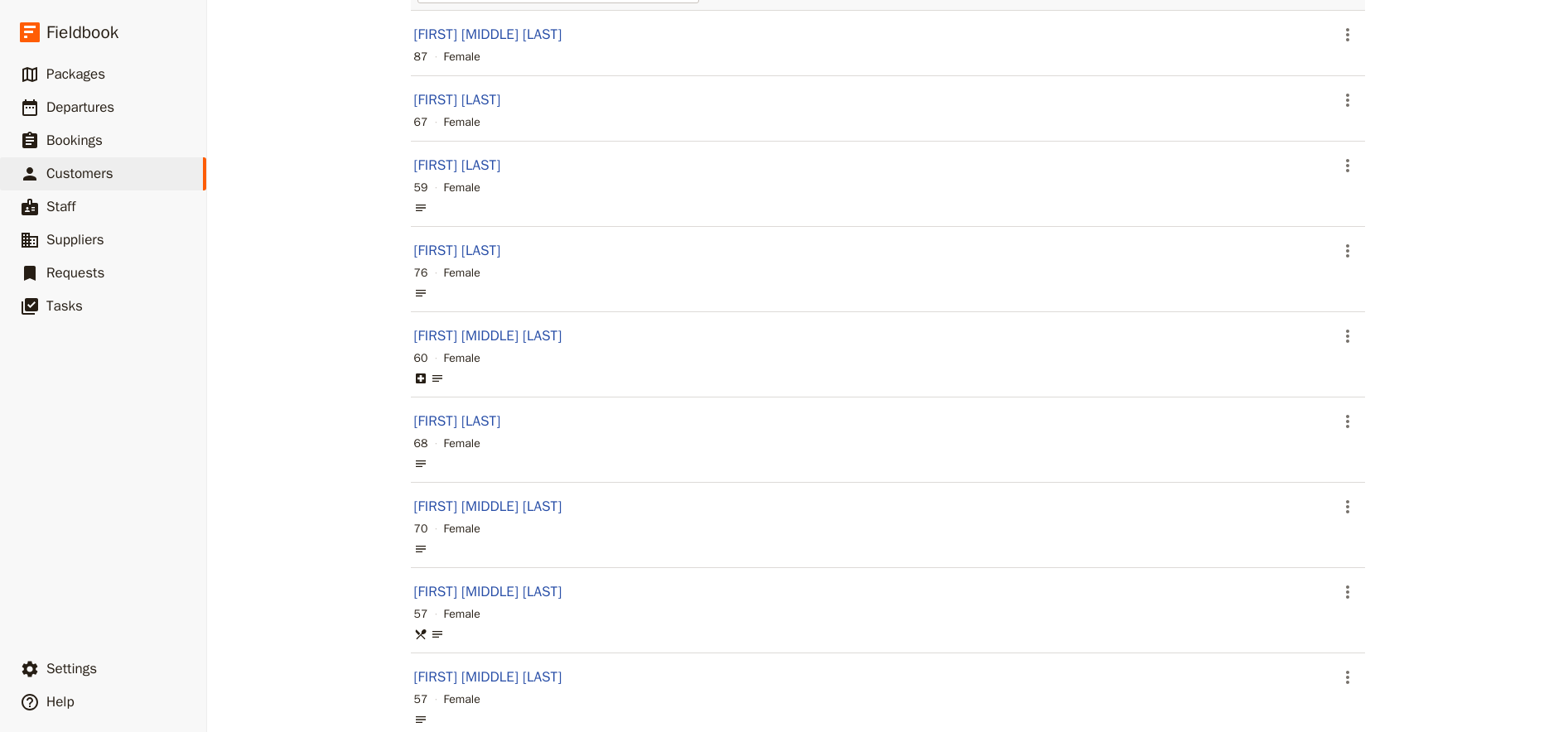 scroll, scrollTop: 0, scrollLeft: 0, axis: both 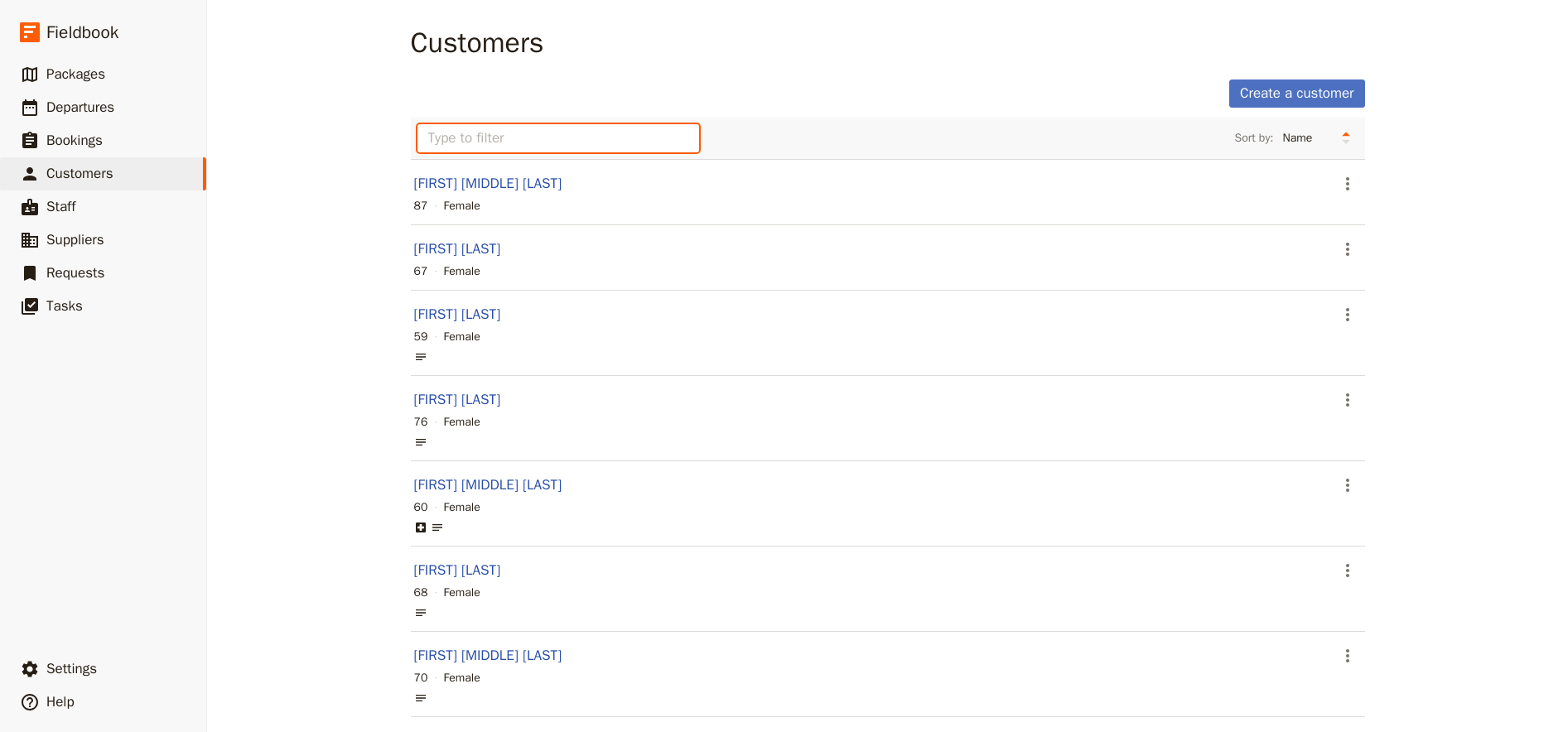 click at bounding box center [558, 138] 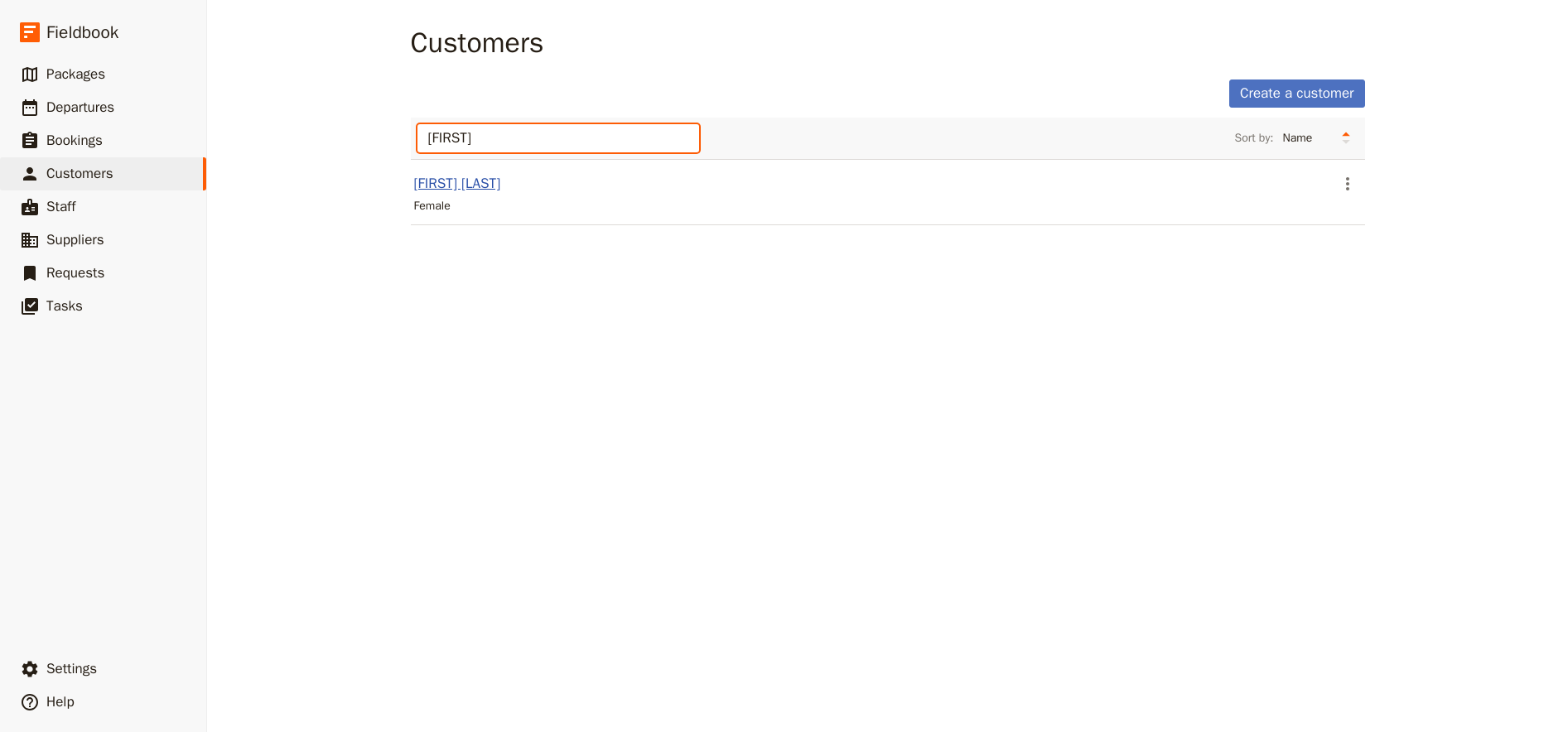 type on "sara" 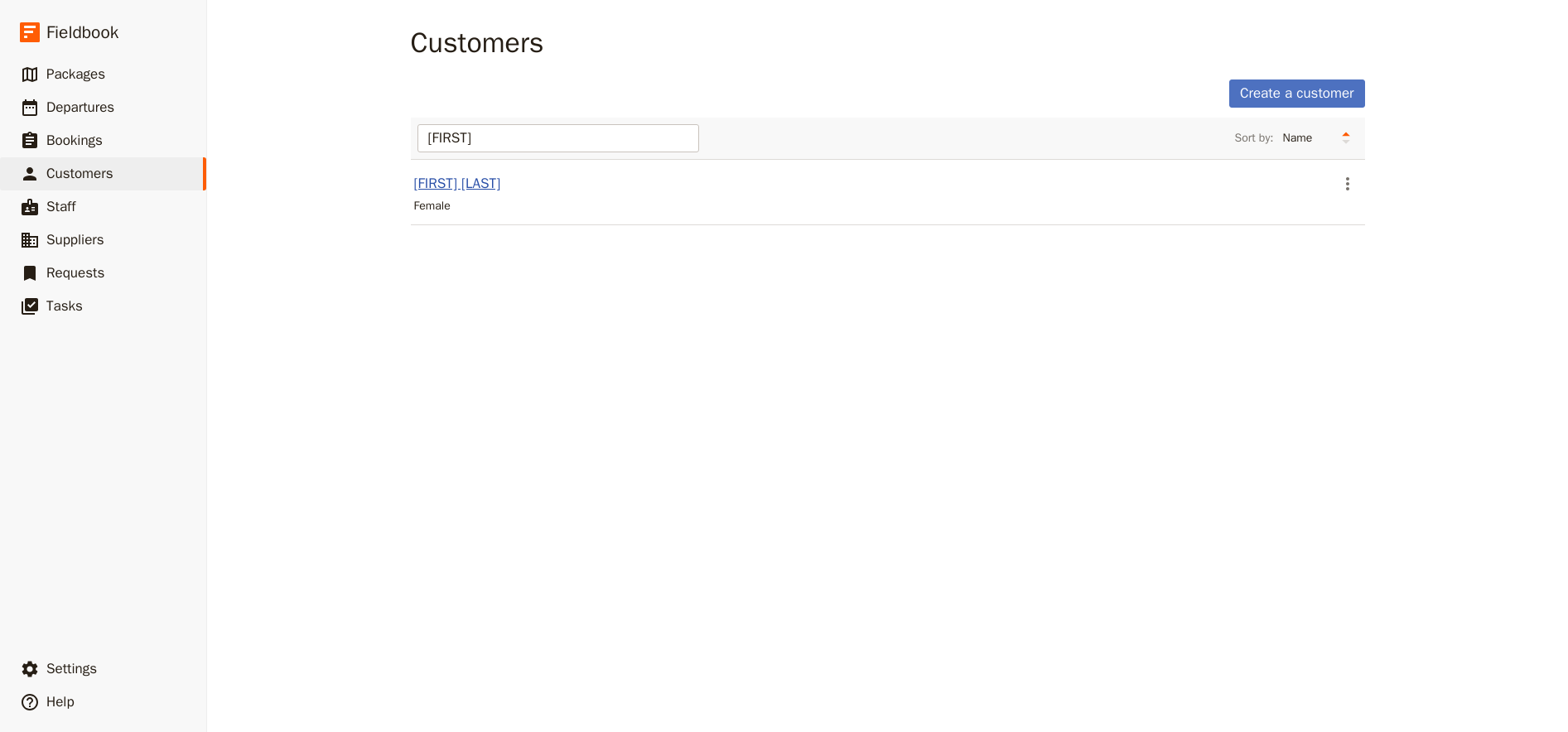 click on "Sarah Nettleton" at bounding box center [457, 183] 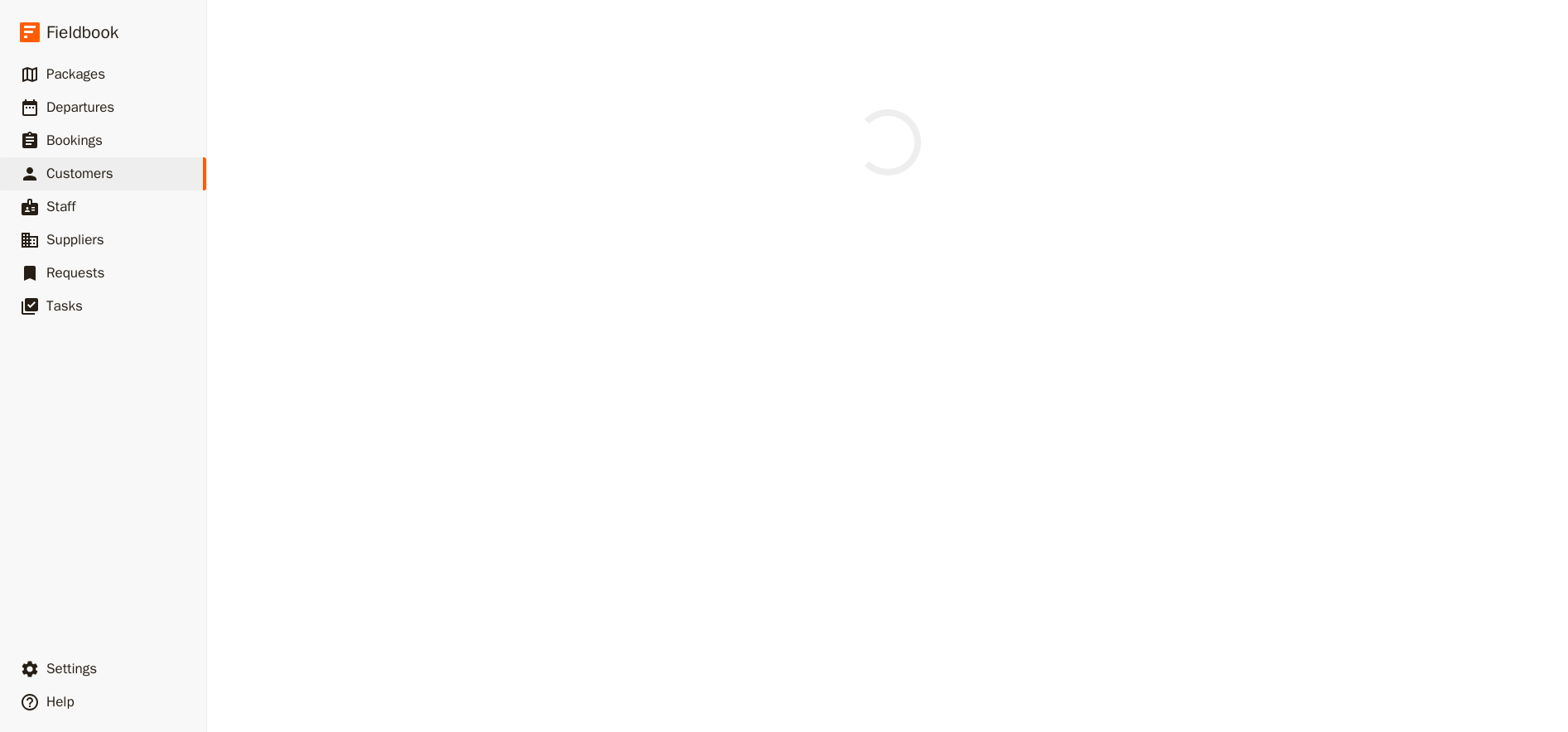 select on "FEMALE" 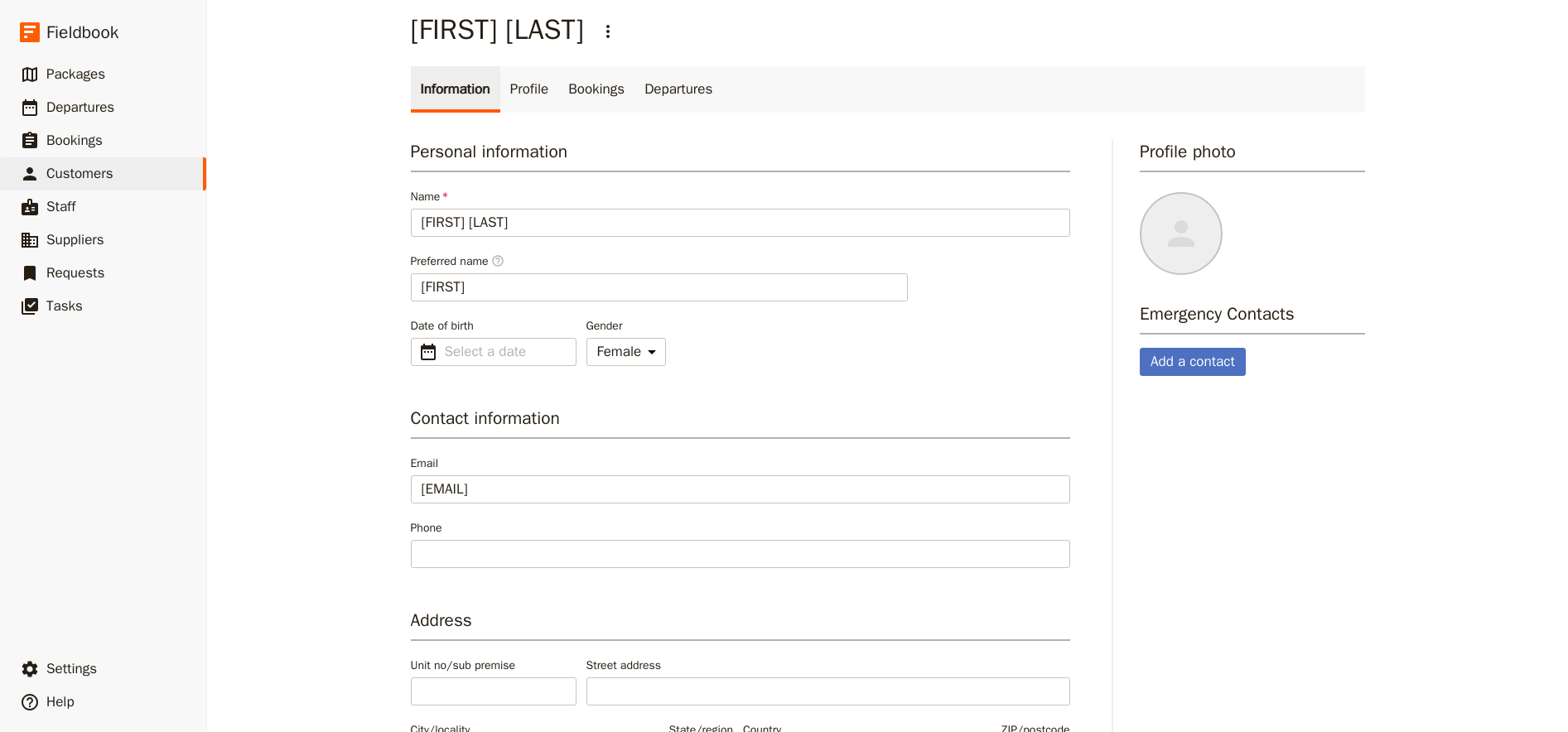 scroll, scrollTop: 0, scrollLeft: 0, axis: both 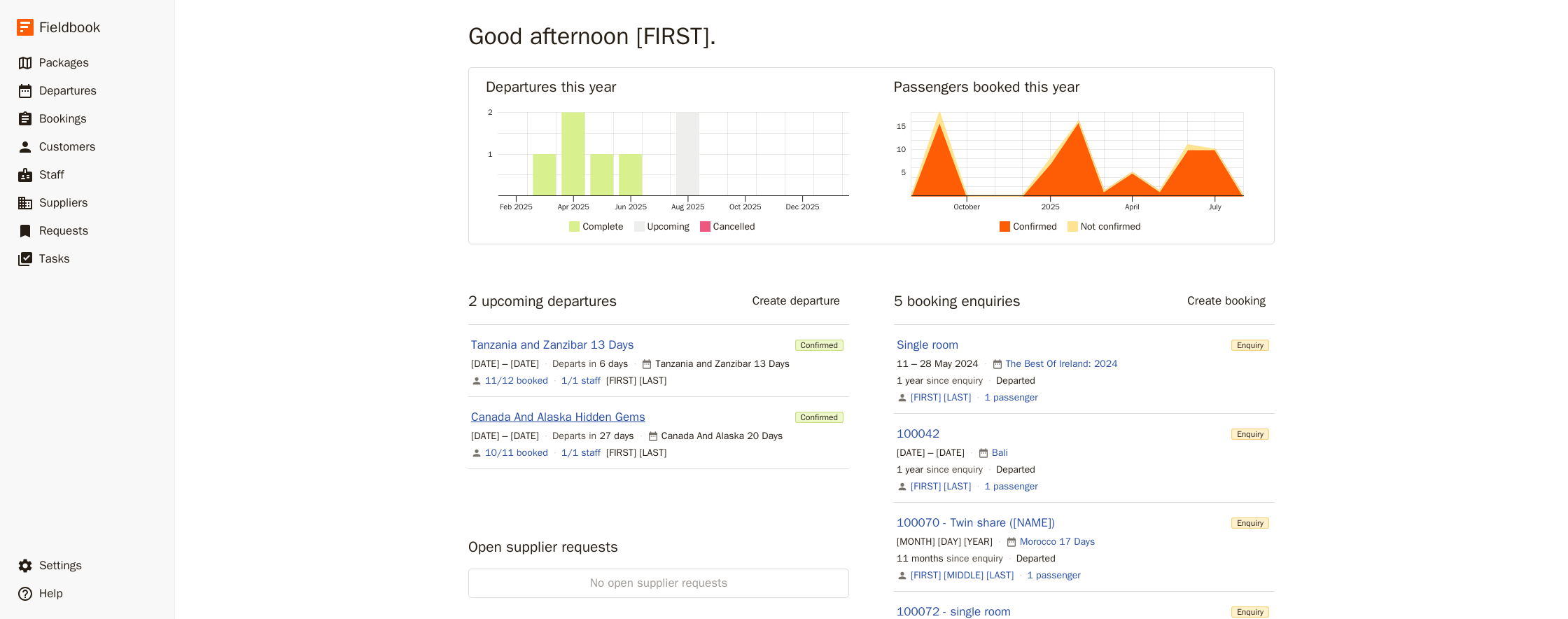 click on "Canada And Alaska Hidden Gems" at bounding box center (558, 417) 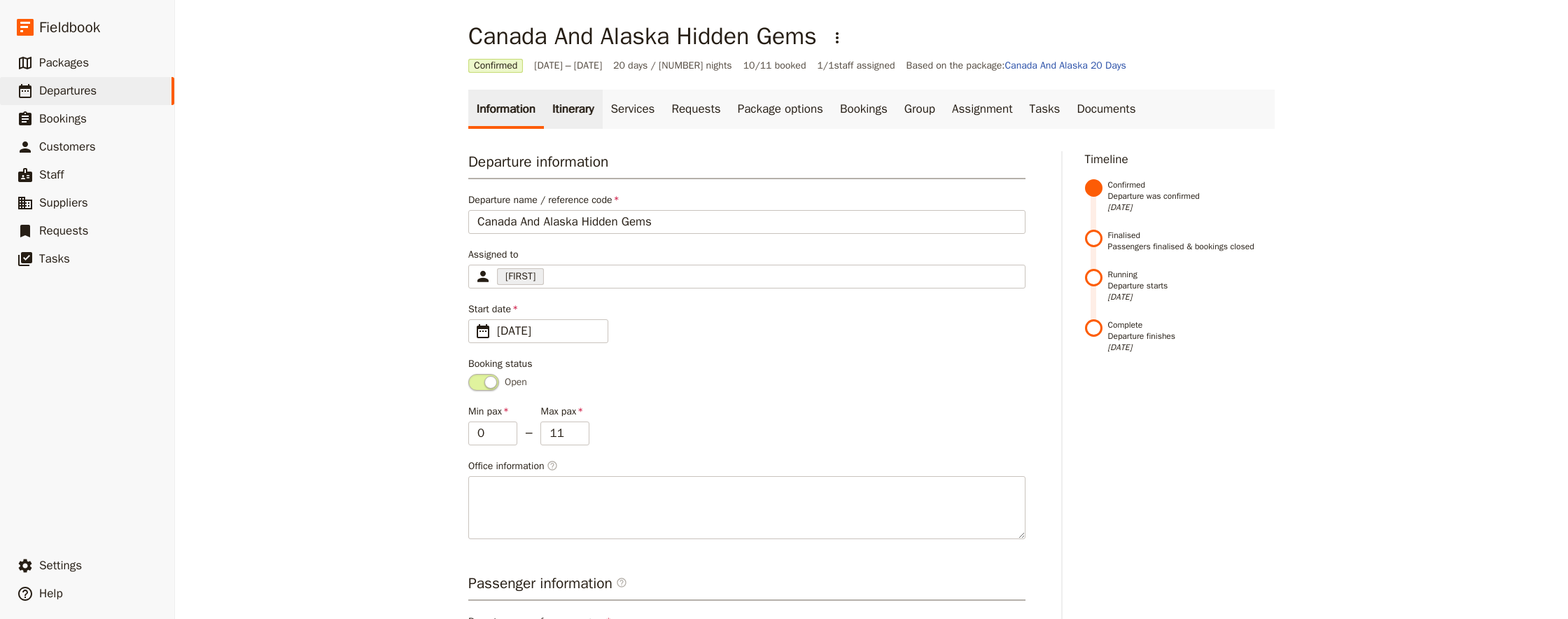 click on "Itinerary" at bounding box center (573, 109) 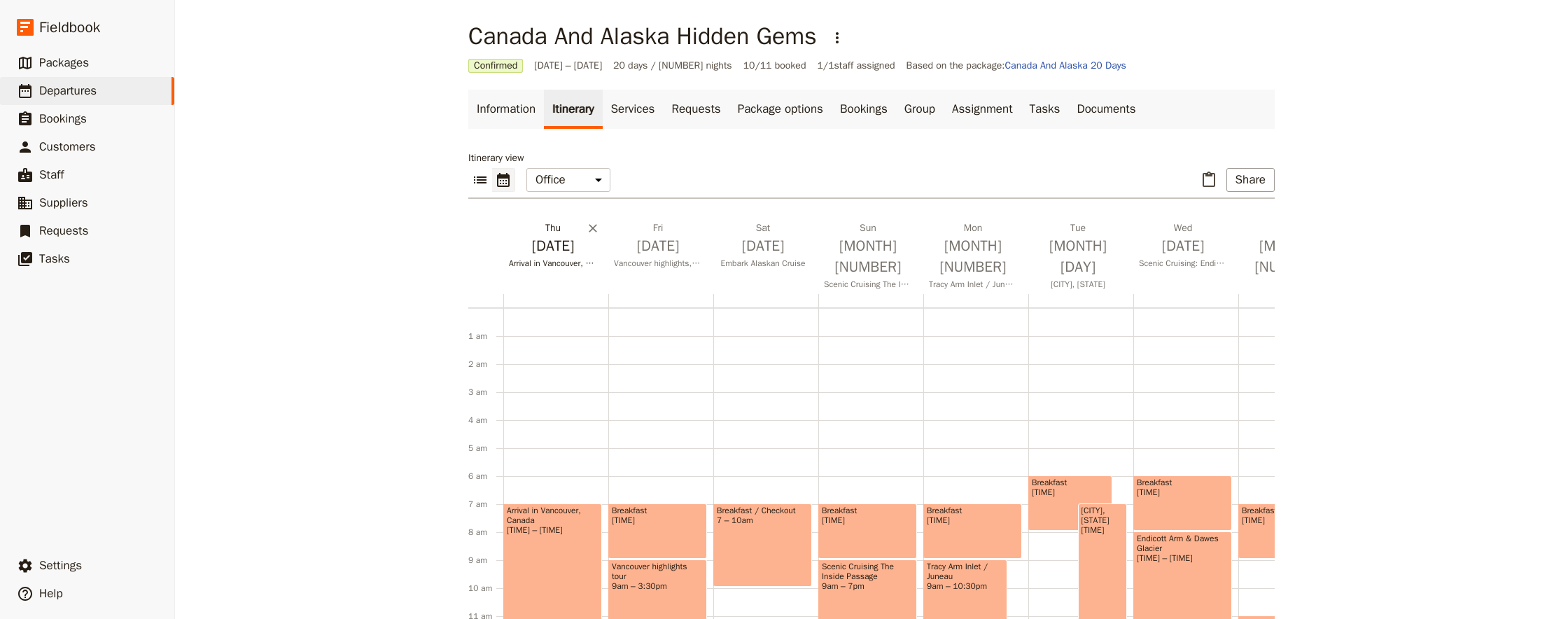 scroll, scrollTop: 154, scrollLeft: 0, axis: vertical 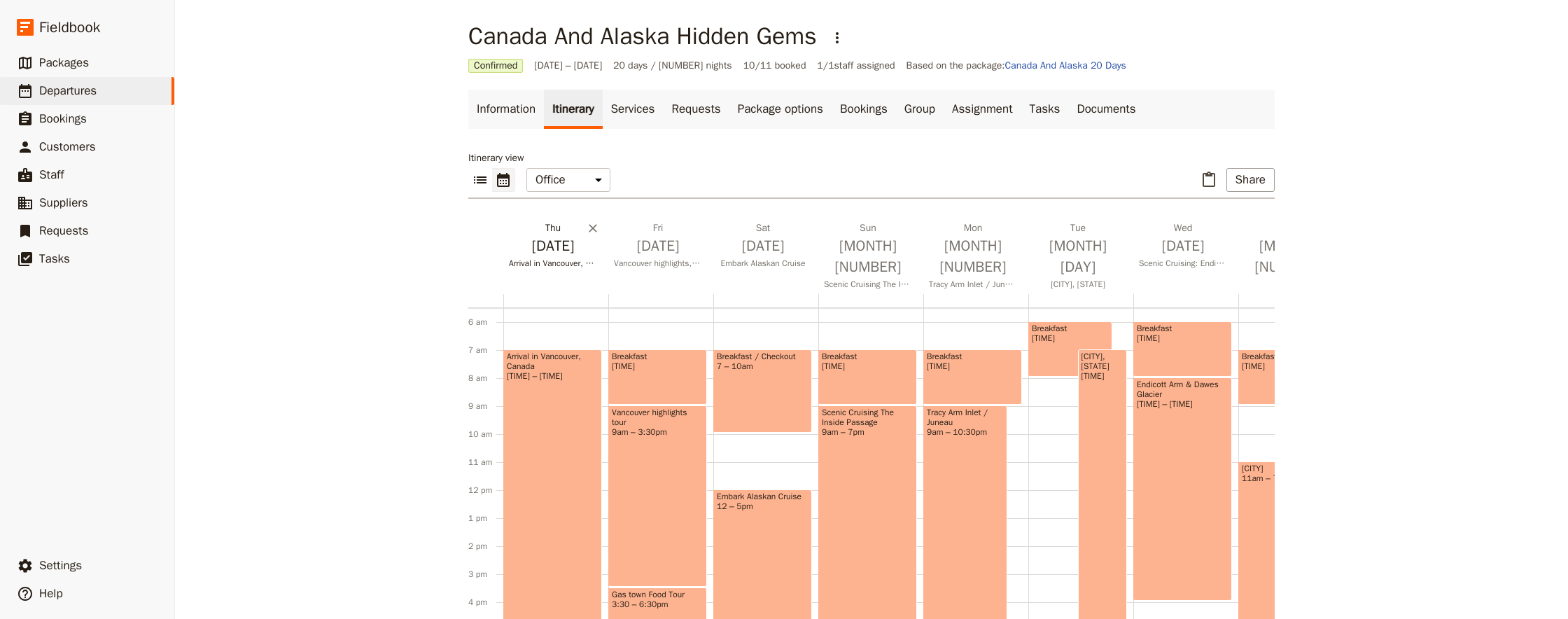 click on "[DATE]" at bounding box center [553, 246] 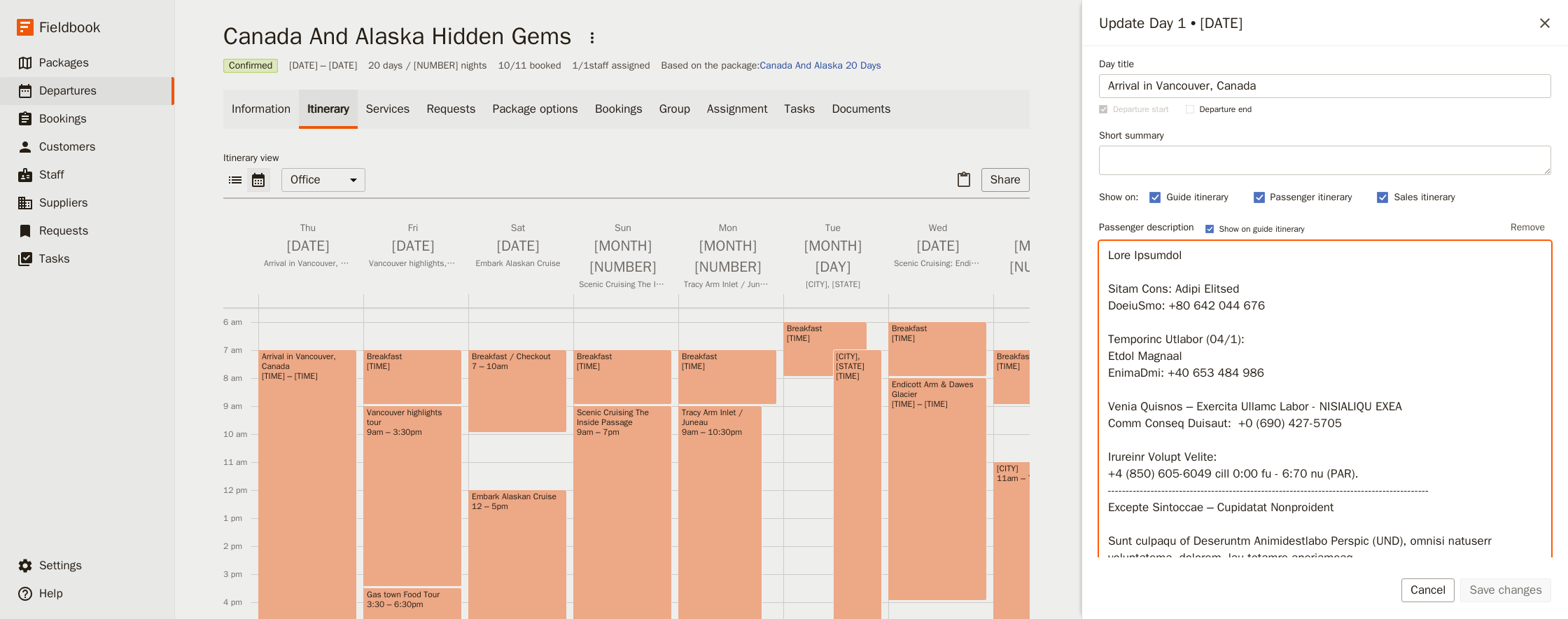 click at bounding box center (1325, 458) 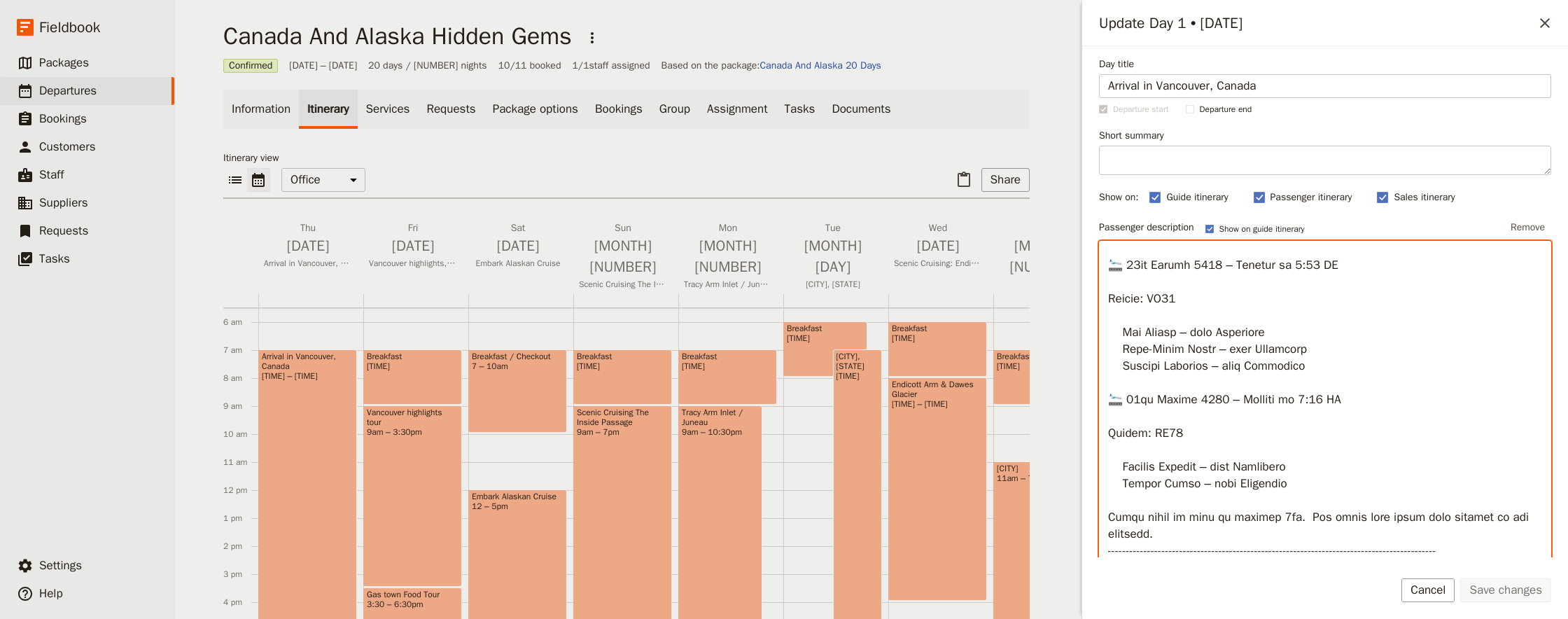 scroll, scrollTop: 2218, scrollLeft: 0, axis: vertical 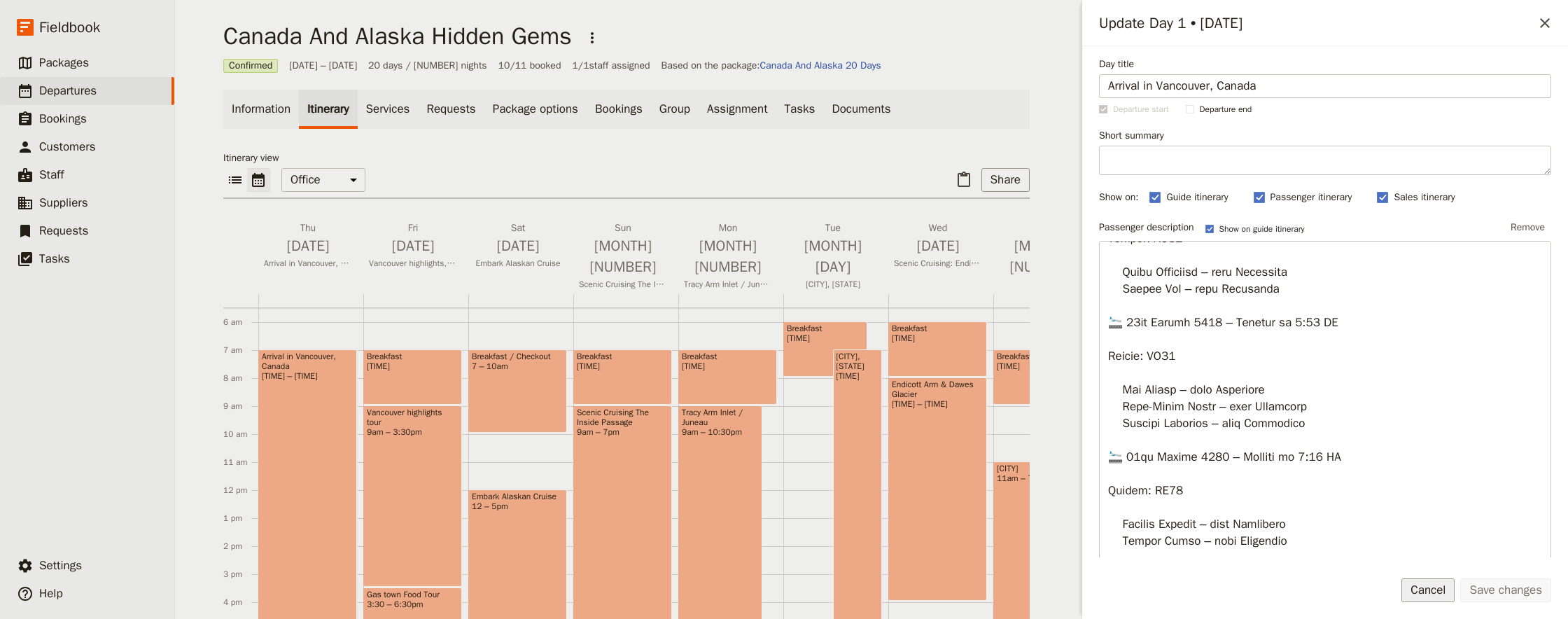 click on "Cancel" at bounding box center [1428, 590] 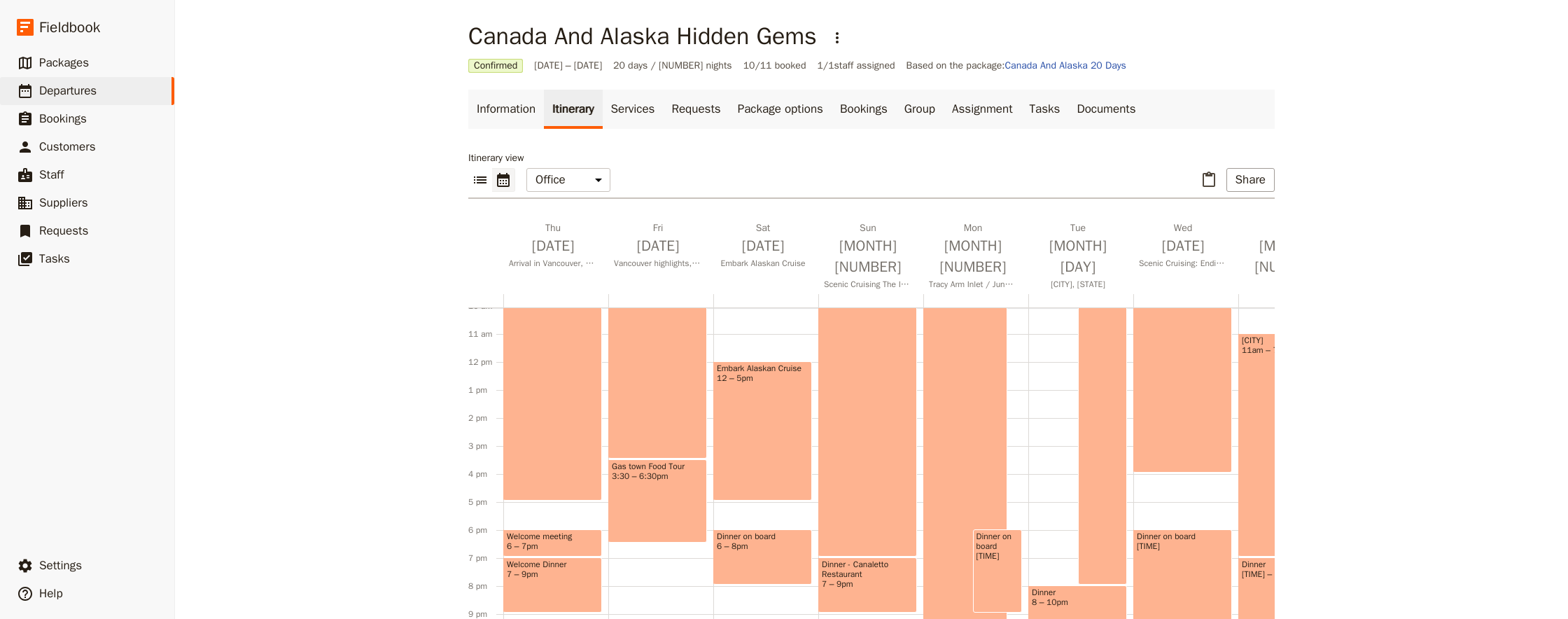 scroll, scrollTop: 332, scrollLeft: 0, axis: vertical 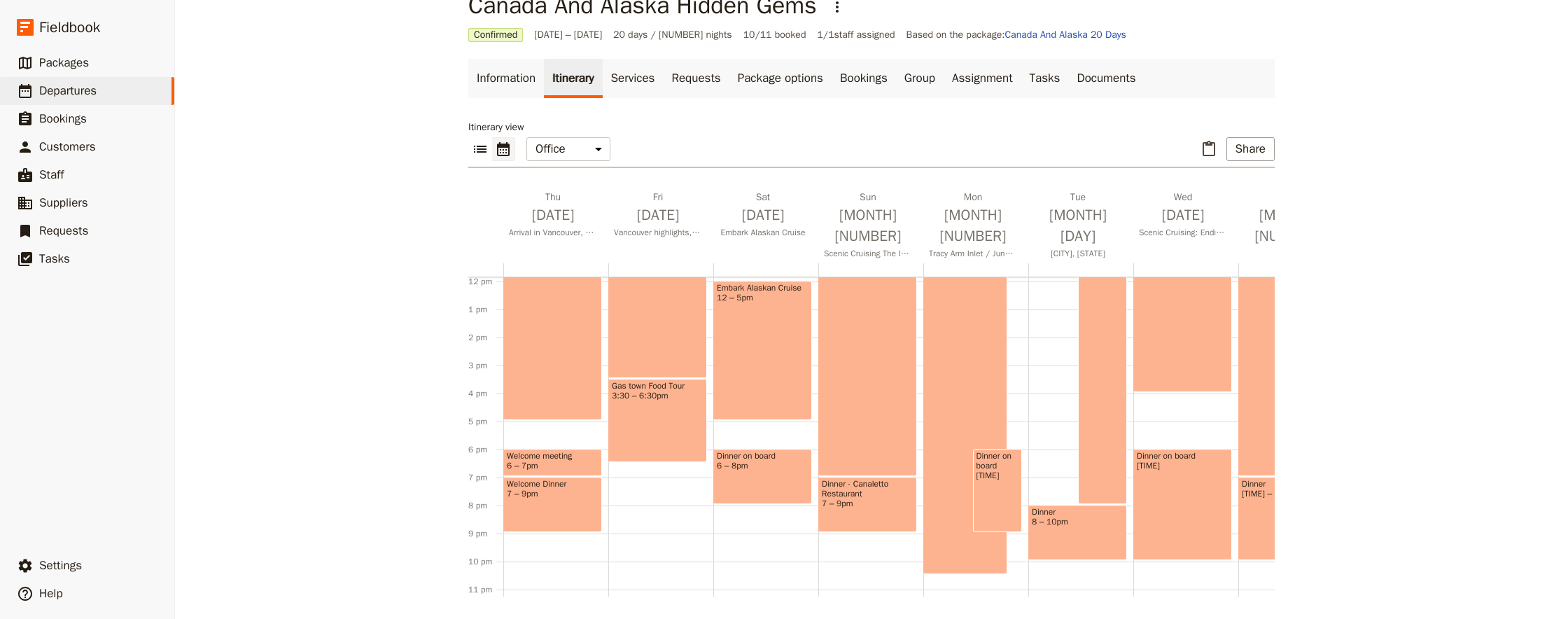 click on "Breakfast [TIME] Vancouver highlights tour [TIME] Gas town Food Tour [TIME] – [TIME]" at bounding box center (661, 281) 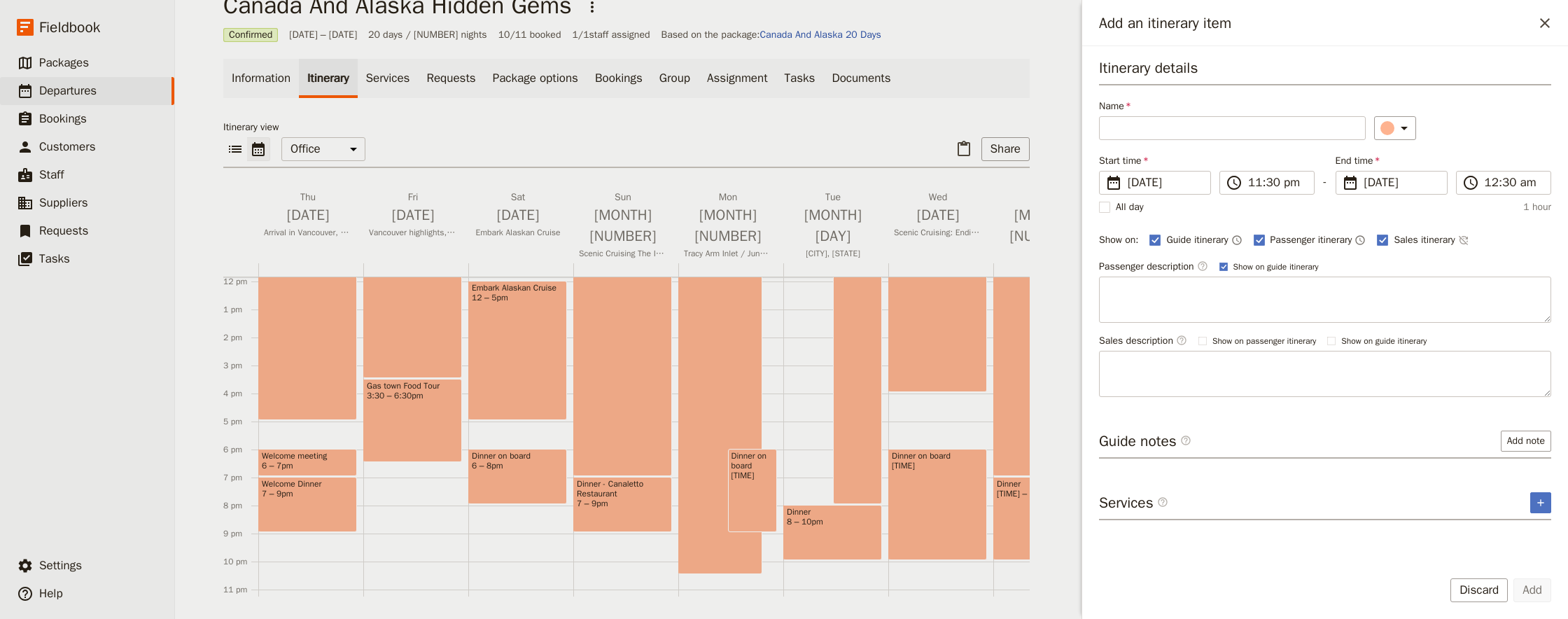 click on "Discard" at bounding box center (1479, 590) 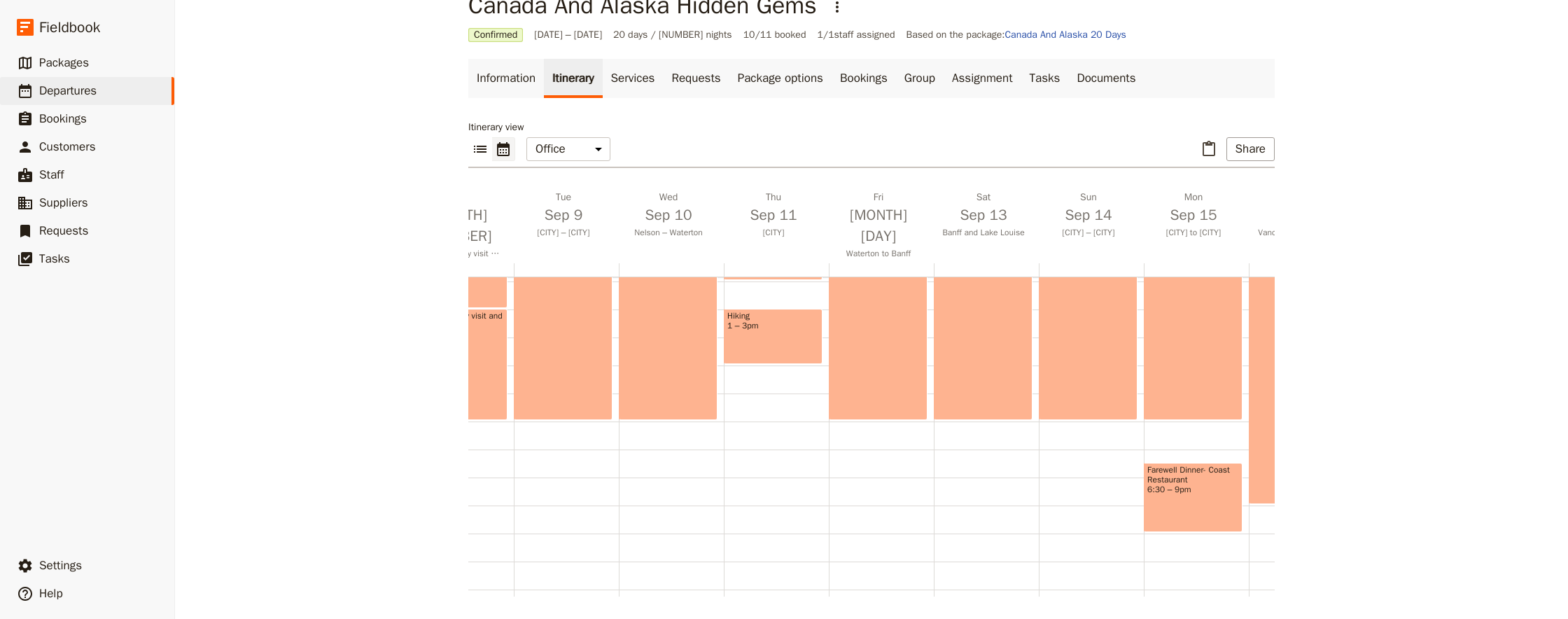 scroll, scrollTop: 0, scrollLeft: 1336, axis: horizontal 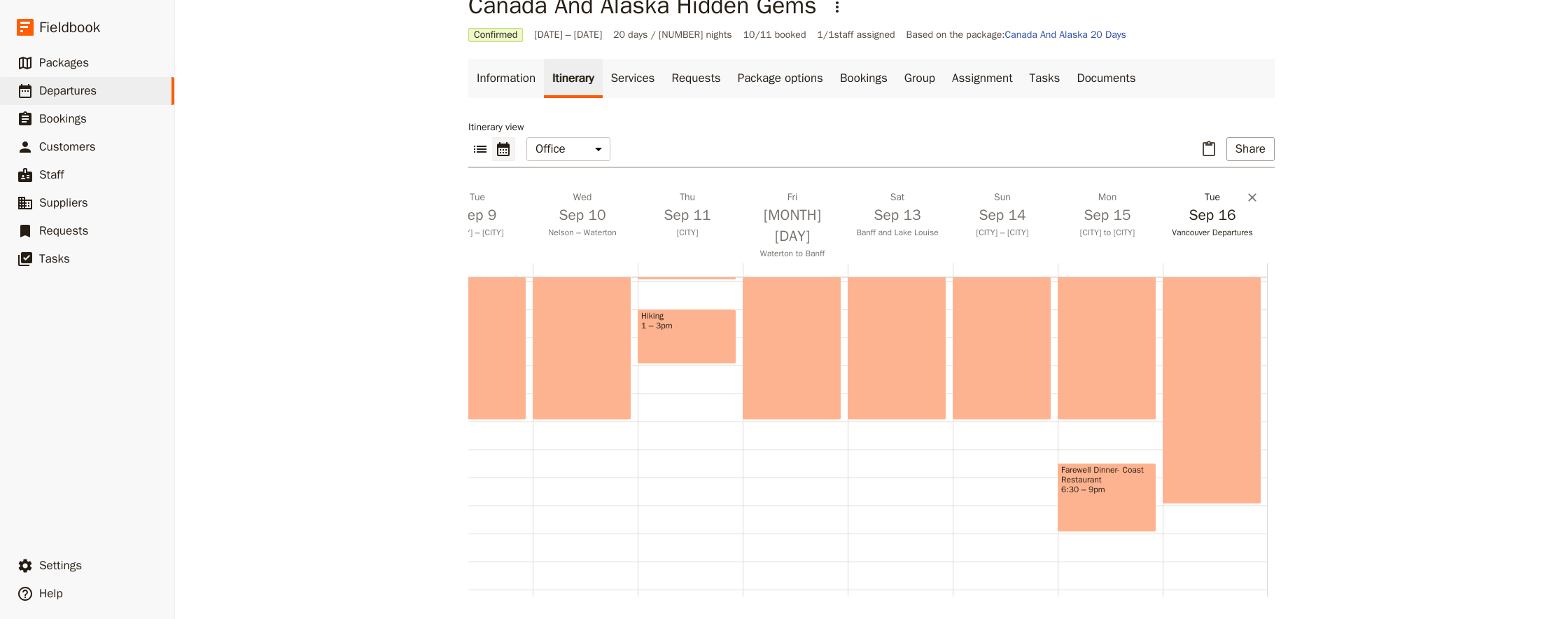click on "Sep 16" at bounding box center (1212, 215) 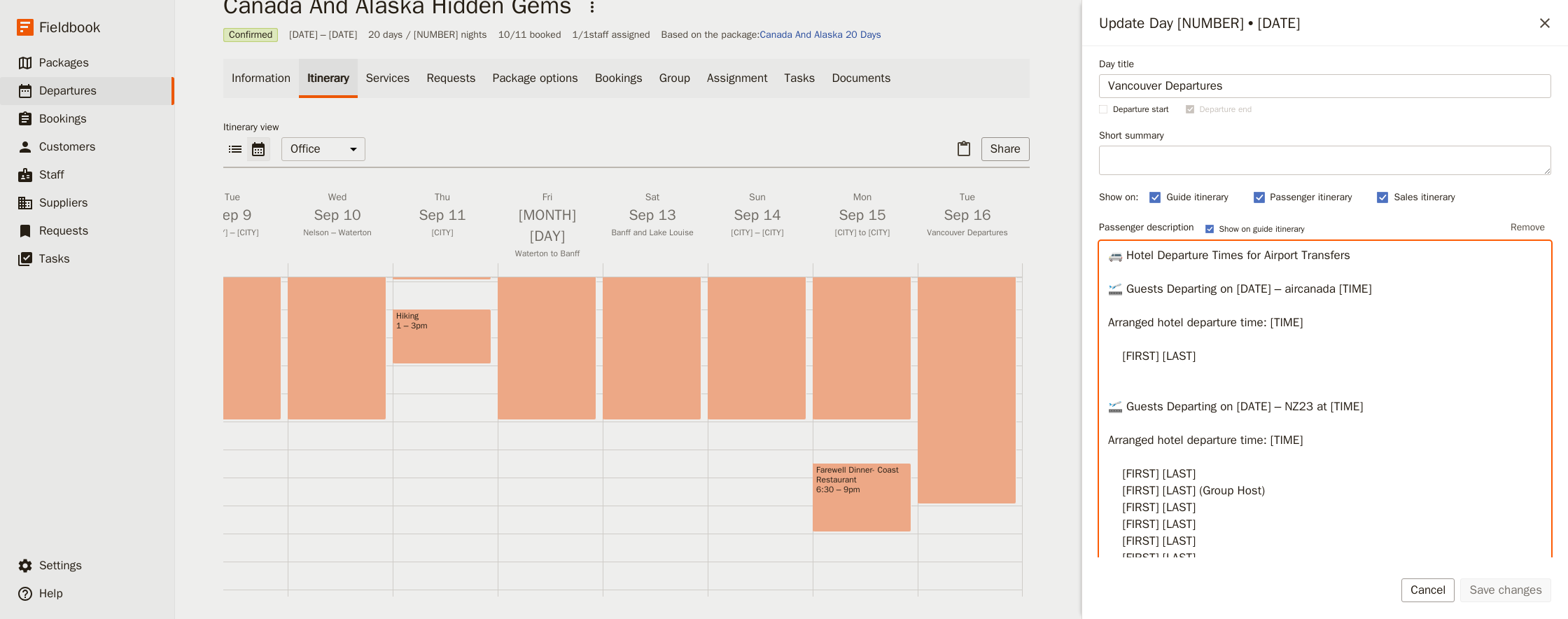 click on "🚐 Hotel Departure Times for Airport Transfers
🛫 Guests Departing on [DATE] – aircanada [TIME]
Arranged hotel departure time: [TIME]
[FIRST] [LAST]
🛫 Guests Departing on [DATE] – NZ23 at [TIME]
Arranged hotel departure time: [TIME]
[FIRST] [LAST]
[FIRST] [LAST] (Group Host)
[FIRST] [LAST]
[FIRST] [LAST]
[FIRST] [LAST]
[FIRST] [LAST]
[FIRST] [LAST]
🛫 Guests Departing on [DATE] – AC35 at [TIME]
Arranged hotel departure time: [TIME]
[FIRST] [LAST]
[FIRST] [LAST]
🛫 Guest Departing on [DATE] – NZ23 at [TIME]
Arranged hotel departure time: [TIME]
[FIRST] [LAST] (Post-tour stay at Pan Pacific Hotel from [DATE]–[DATE])" at bounding box center (1325, 458) 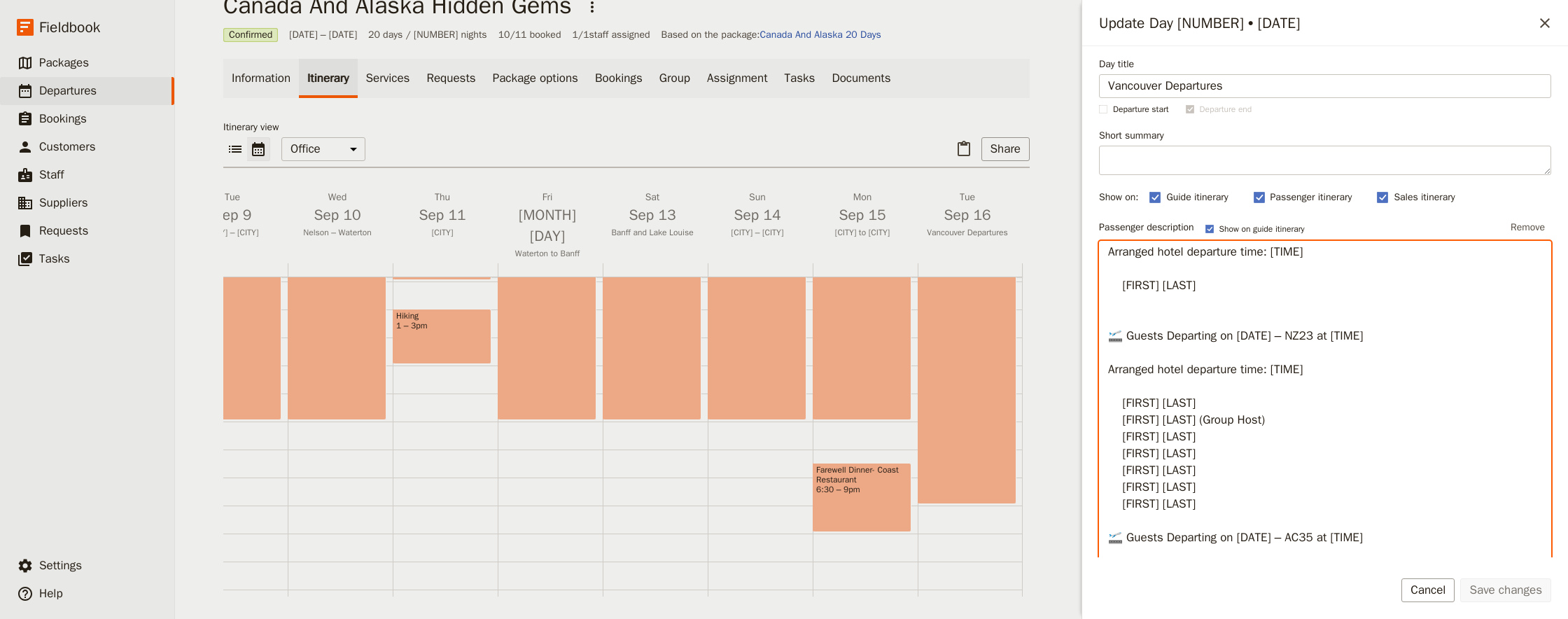 scroll, scrollTop: 132, scrollLeft: 0, axis: vertical 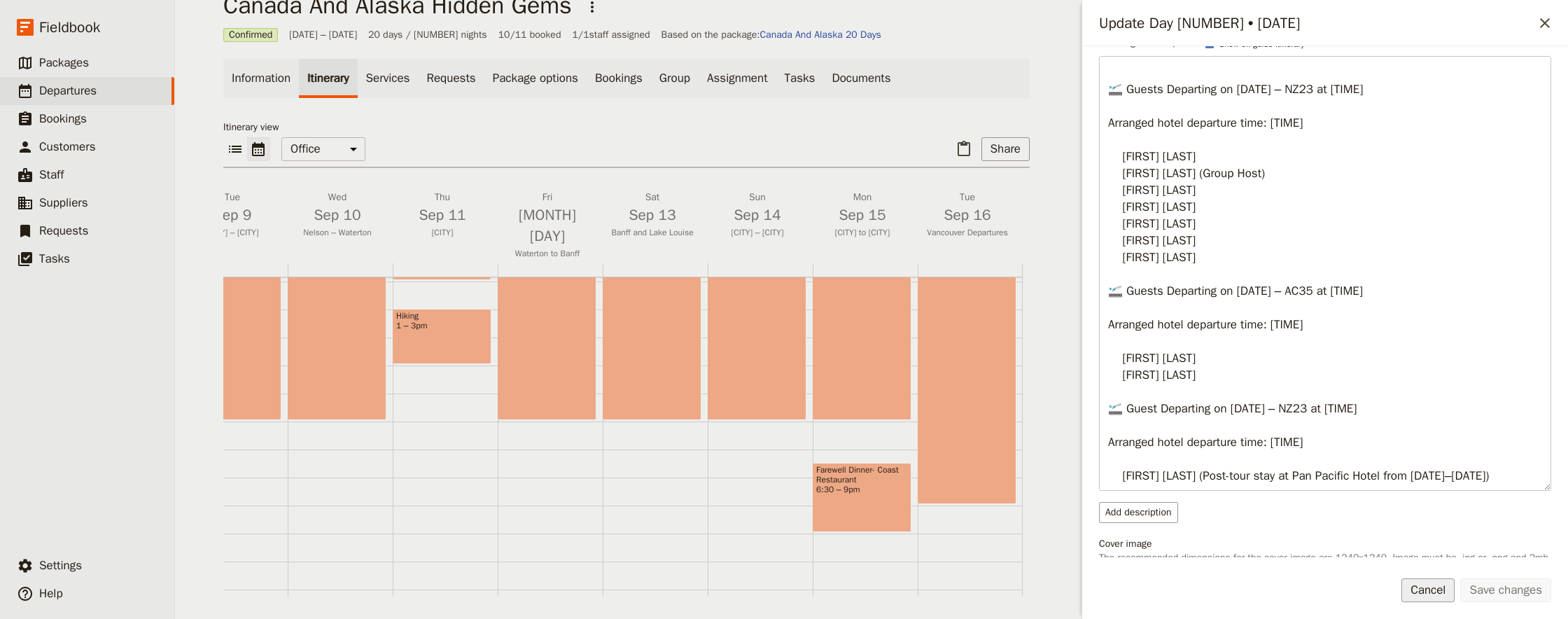 click on "Cancel" at bounding box center [1428, 590] 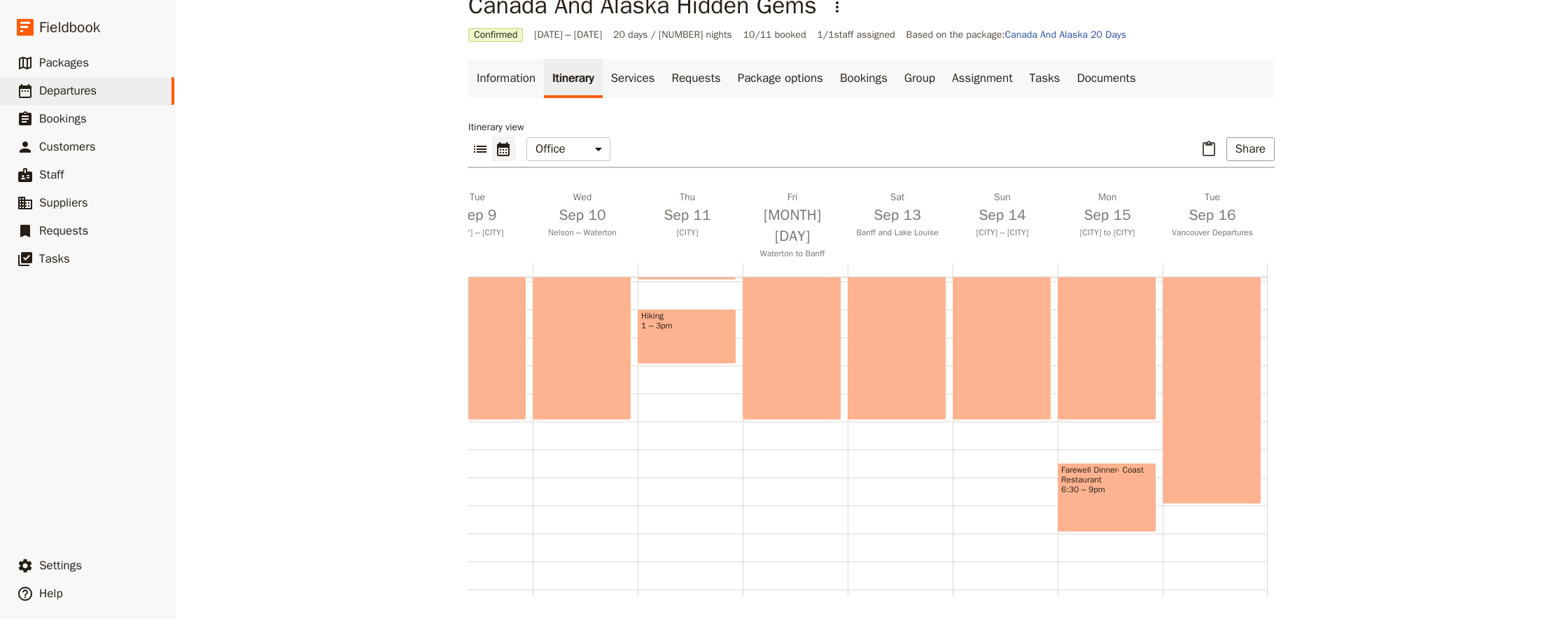 scroll, scrollTop: 0, scrollLeft: 1326, axis: horizontal 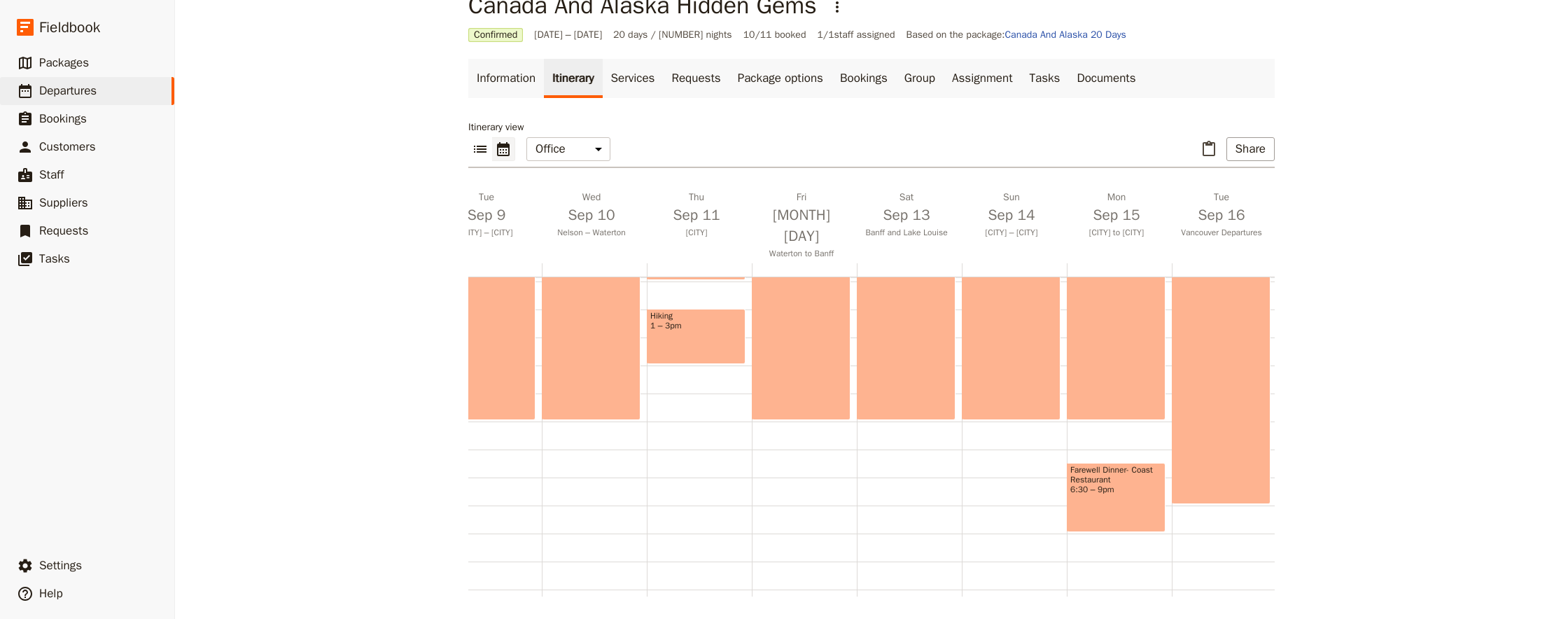 click on "6:30 – 9pm" at bounding box center (1116, 489) 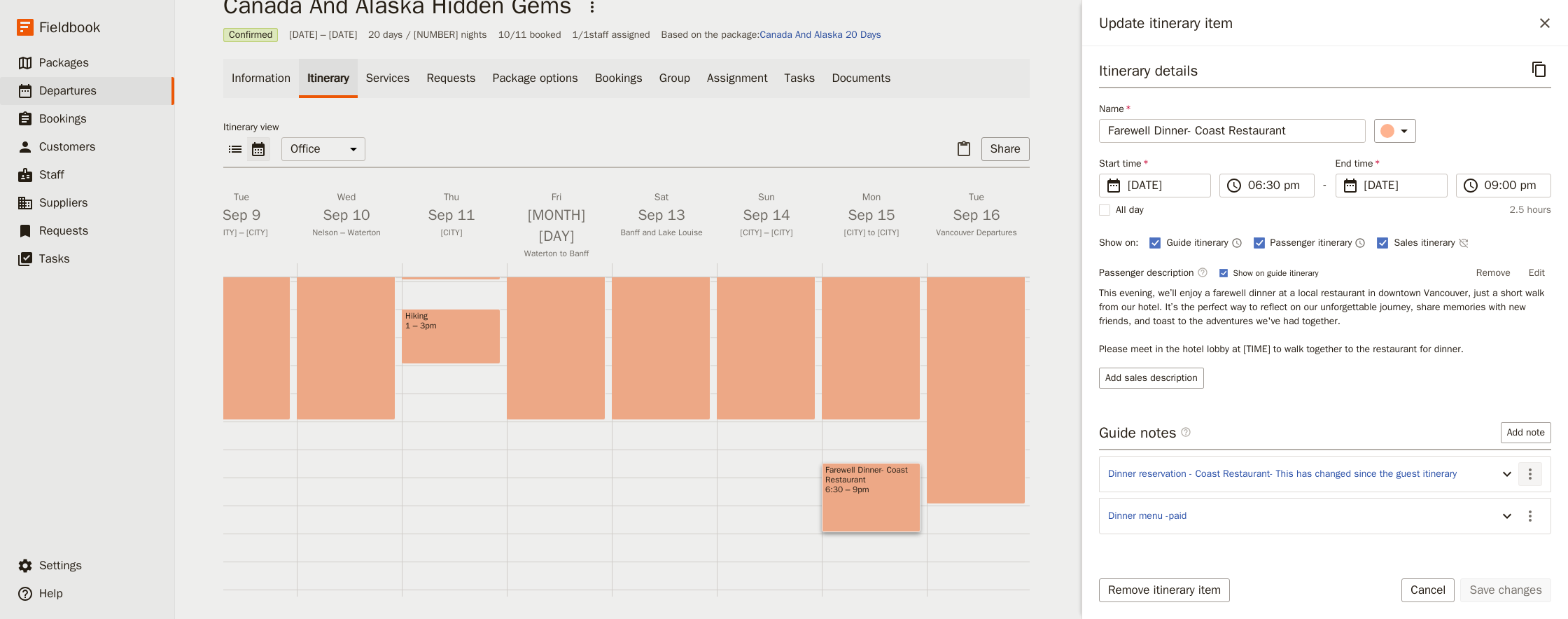 click 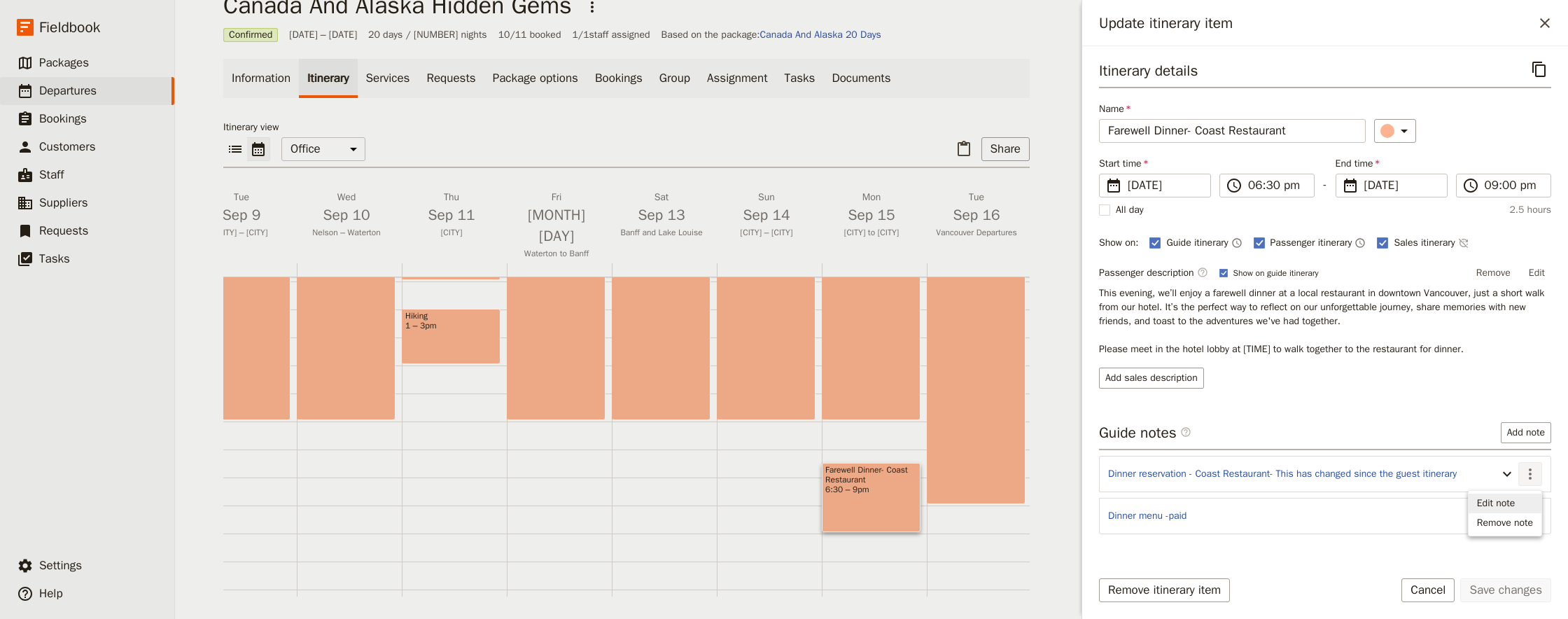 click on "Edit note" at bounding box center (1496, 503) 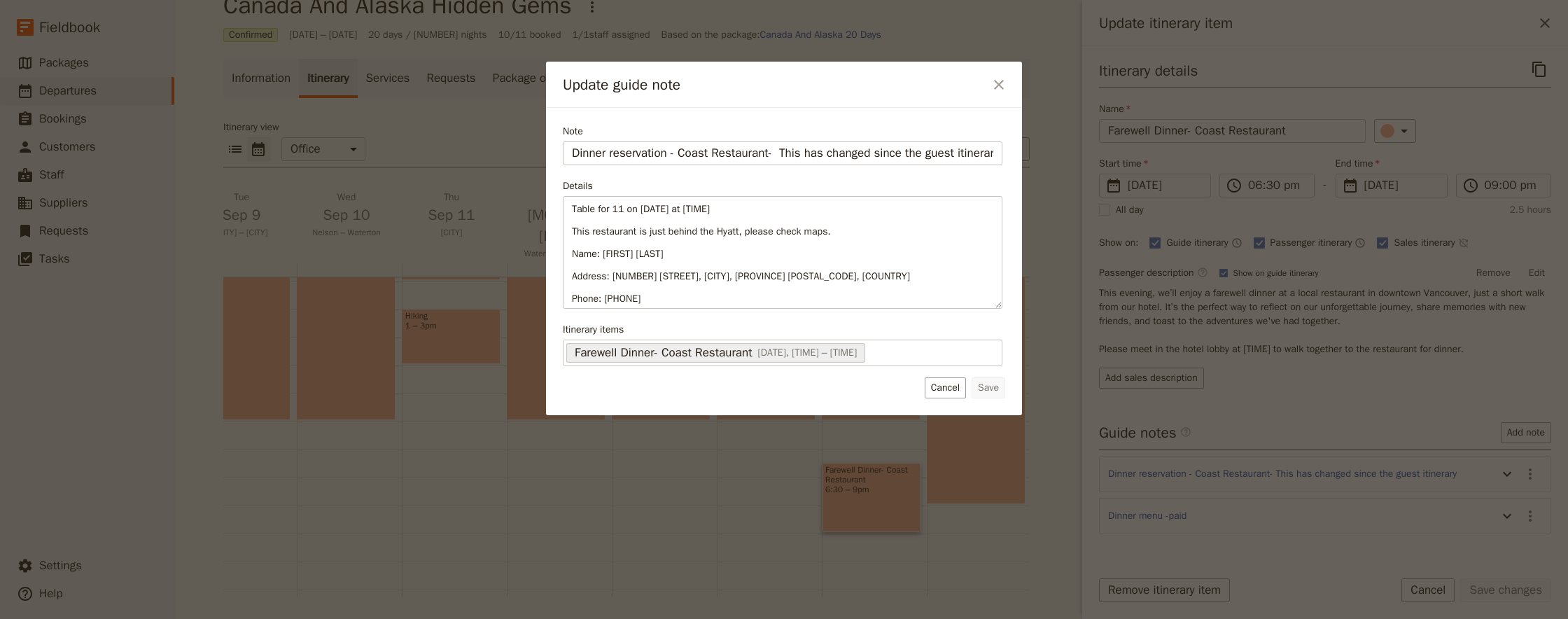 scroll, scrollTop: 0, scrollLeft: 5, axis: horizontal 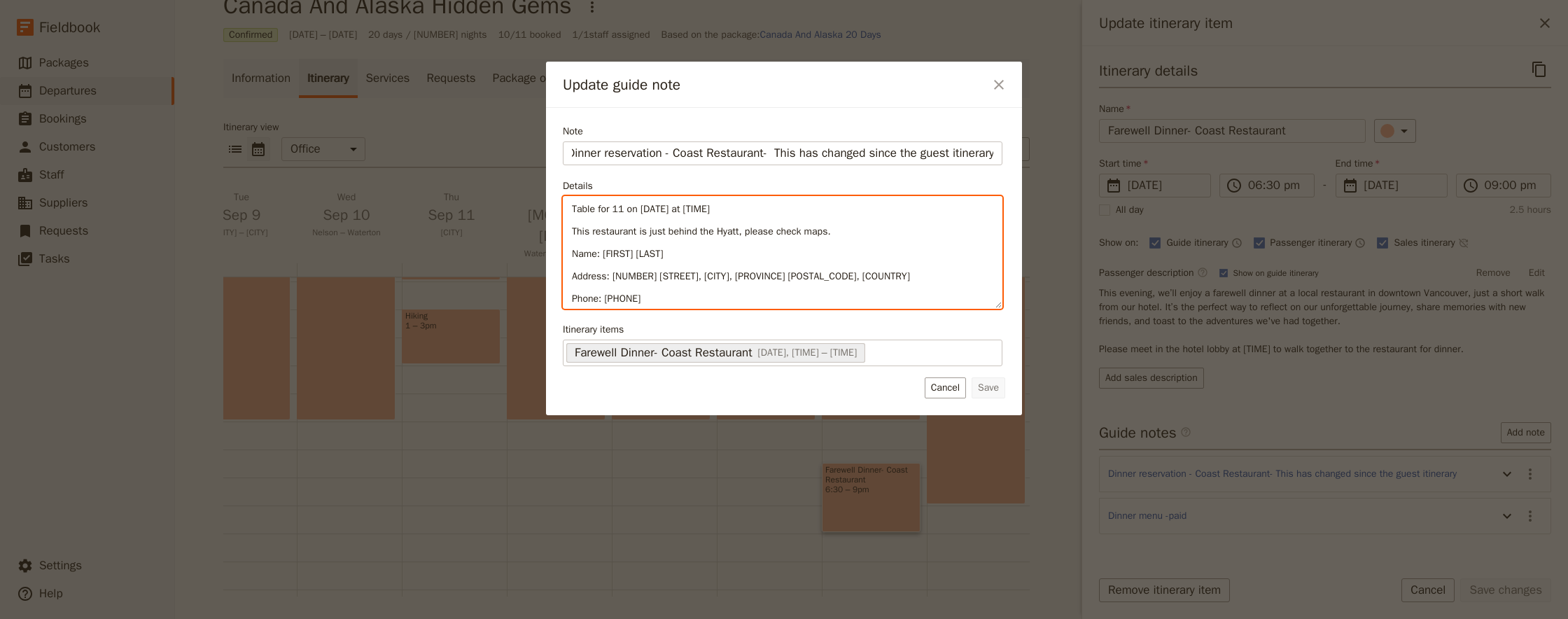 click on "Table for 11 on [DATE] at [TIME] This restaurant is just behind the Hyatt, please check maps. Name: [FIRST] [LAST] Address: [NUMBER] [STREET], [CITY], [PROVINCE] [POSTAL_CODE], [COUNTRY] Phone: [PHONE] Group set menu - pre-paid Drinks and extras to be paid by guests. Note: Update to Dinner Venue Please note there has been a change to the dinner arrangements from what was originally listed in the guest itinerary. Originally, we believed Coast Restaurant was fully booked. However, after reaching out directly, they confirmed availability and were able to offer us a better time for dinner. Since Coast was my first choice, I’ve gone ahead and updated the reservation to reflect this change. Its closer to the hotel too." at bounding box center [783, 252] 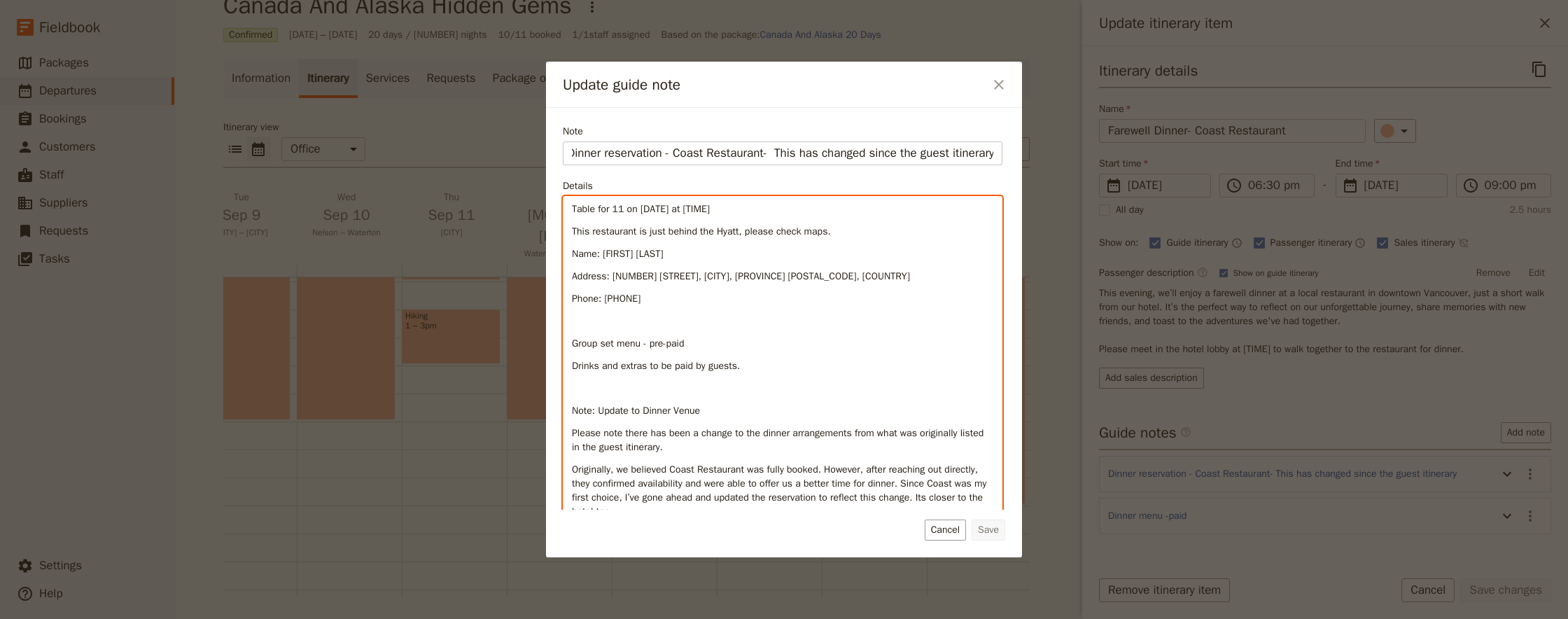 type 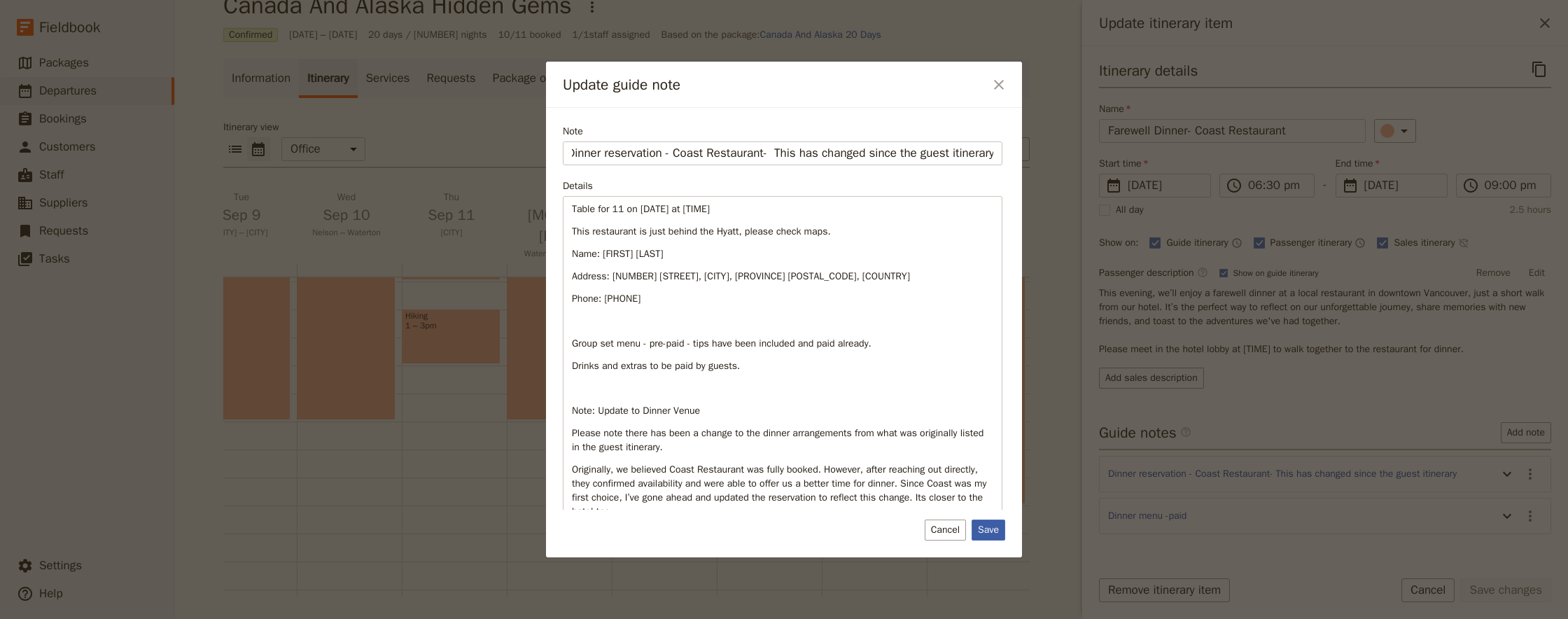 click on "Save" at bounding box center (988, 530) 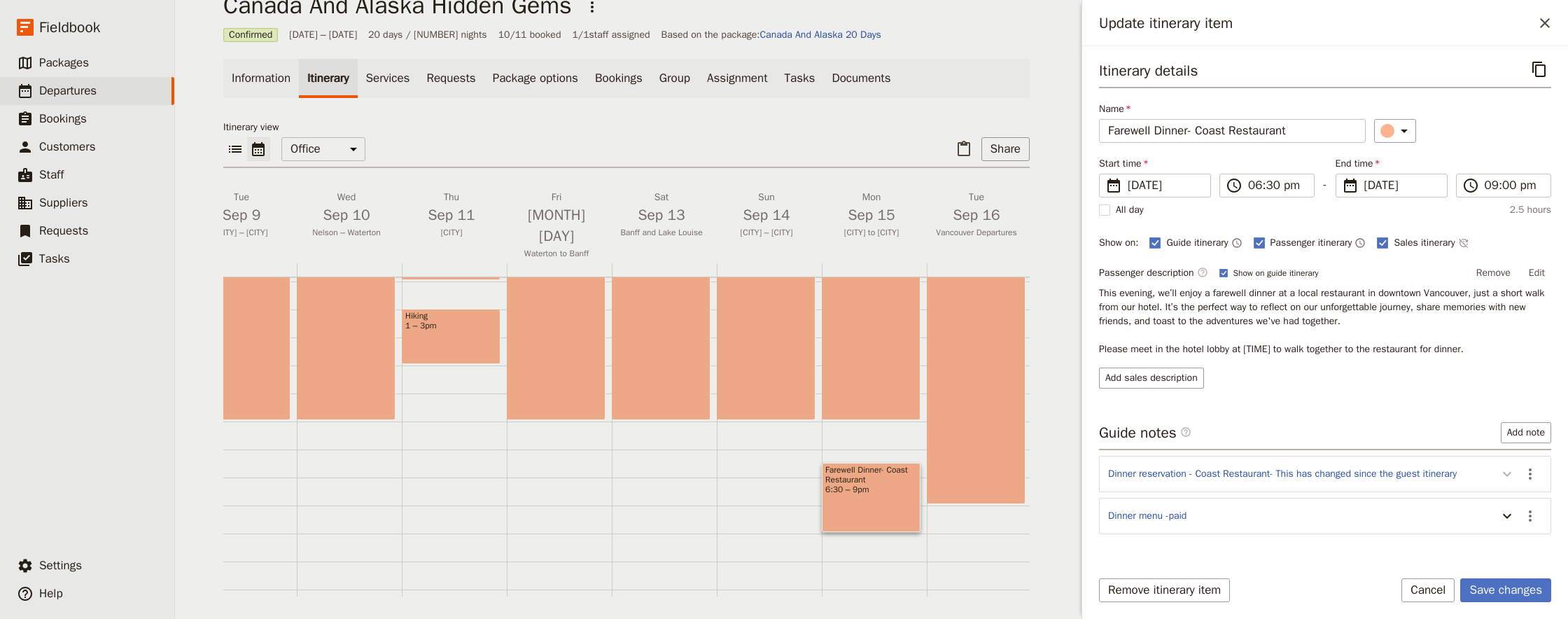 click 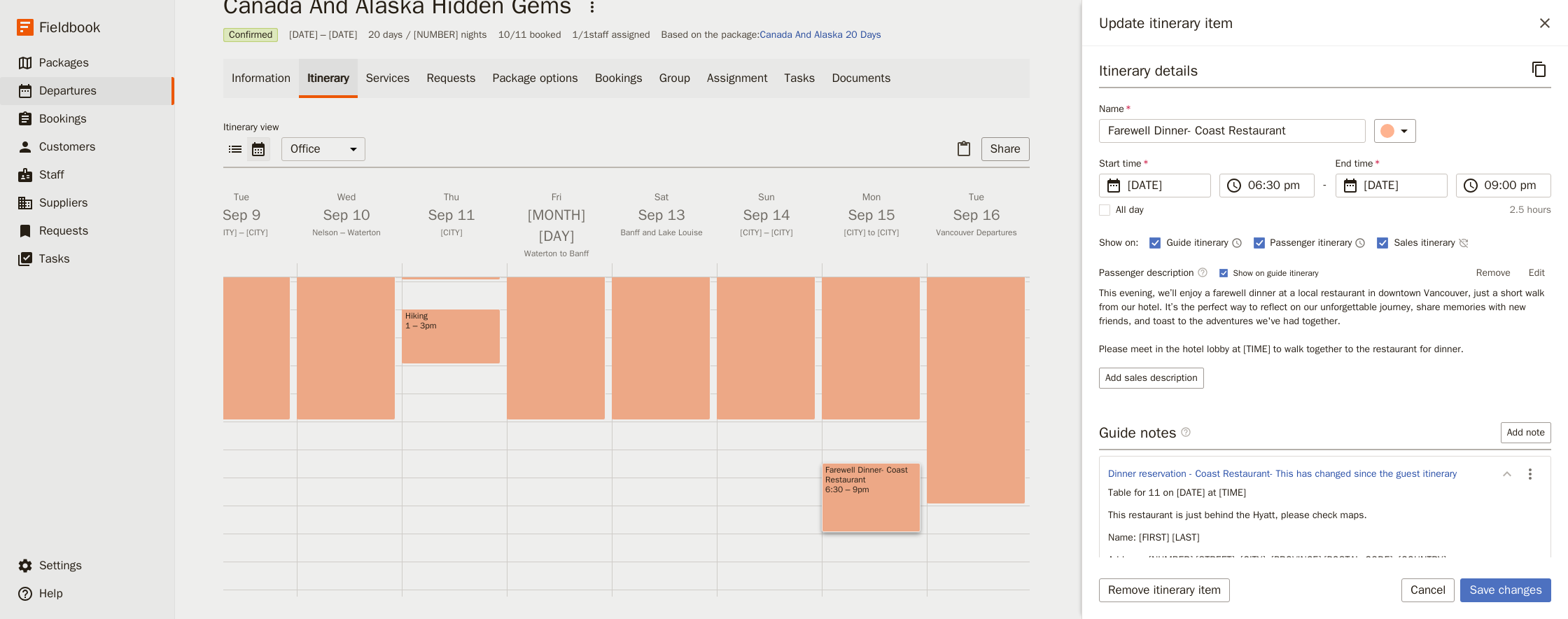 click 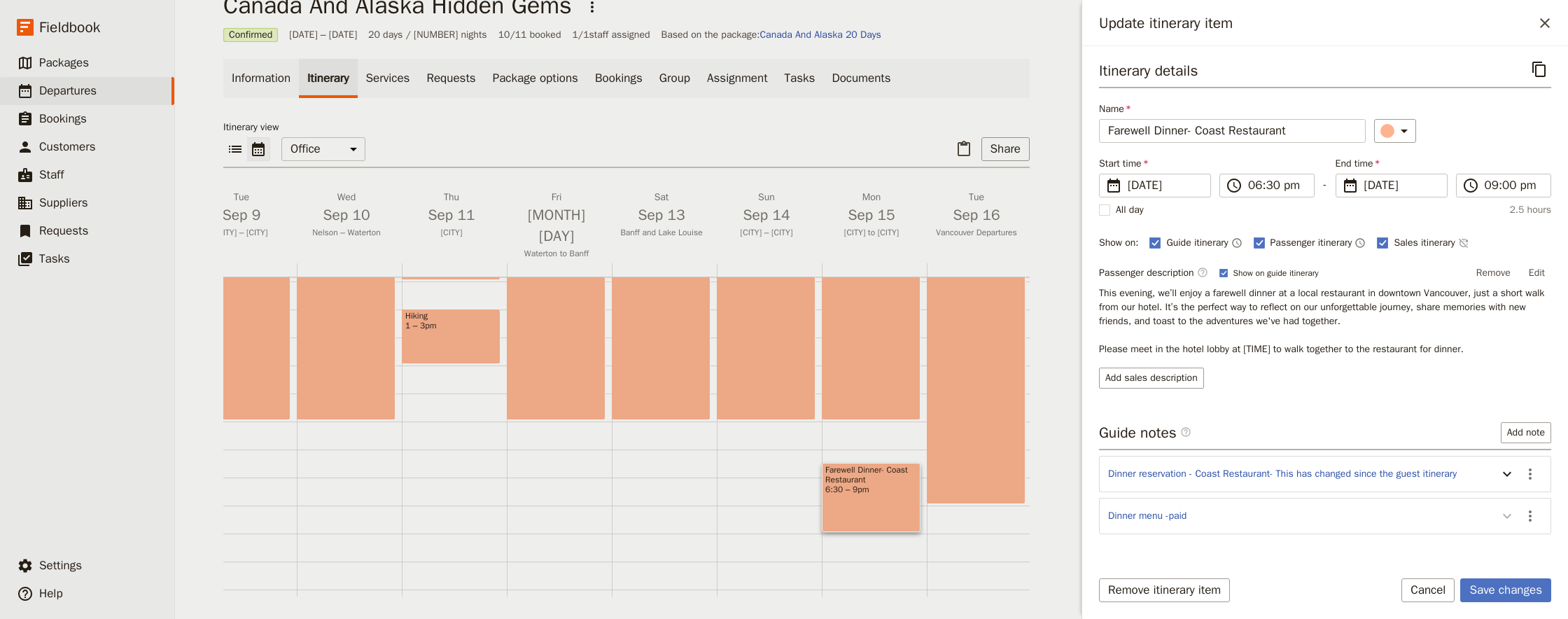 click 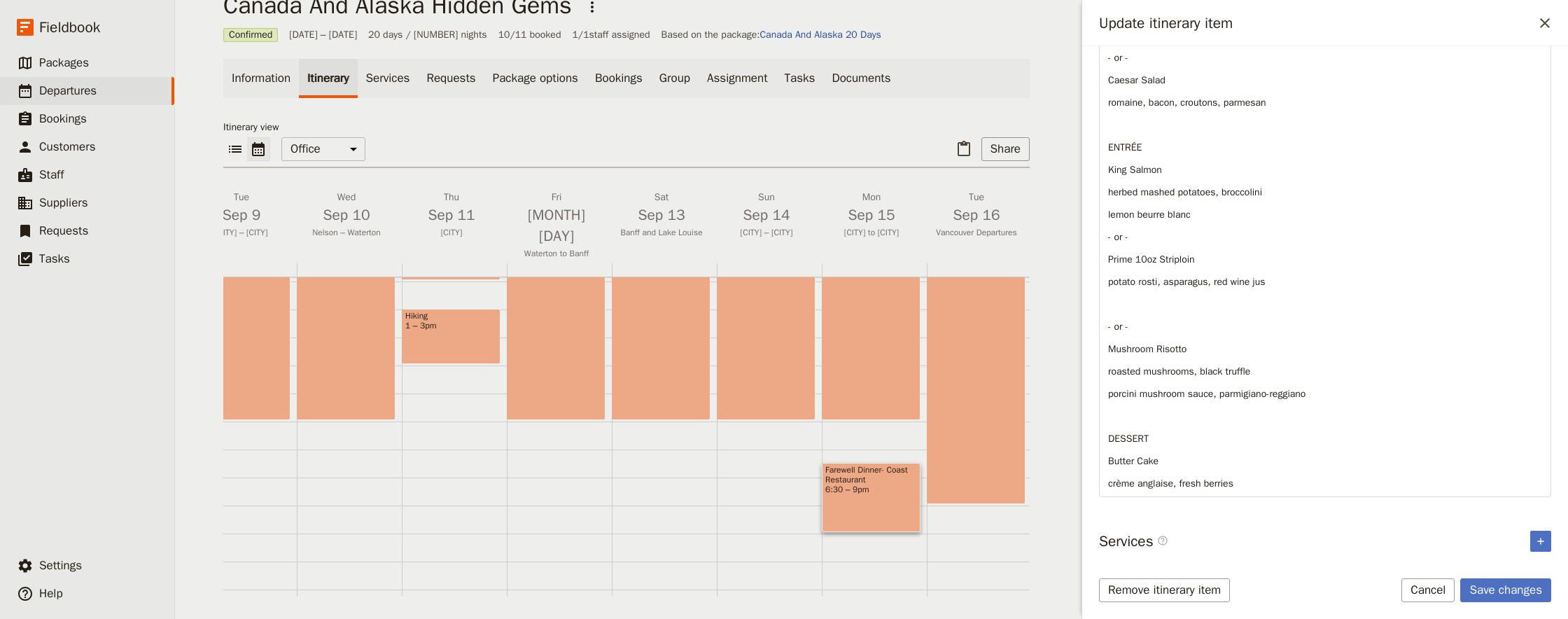 scroll, scrollTop: 545, scrollLeft: 0, axis: vertical 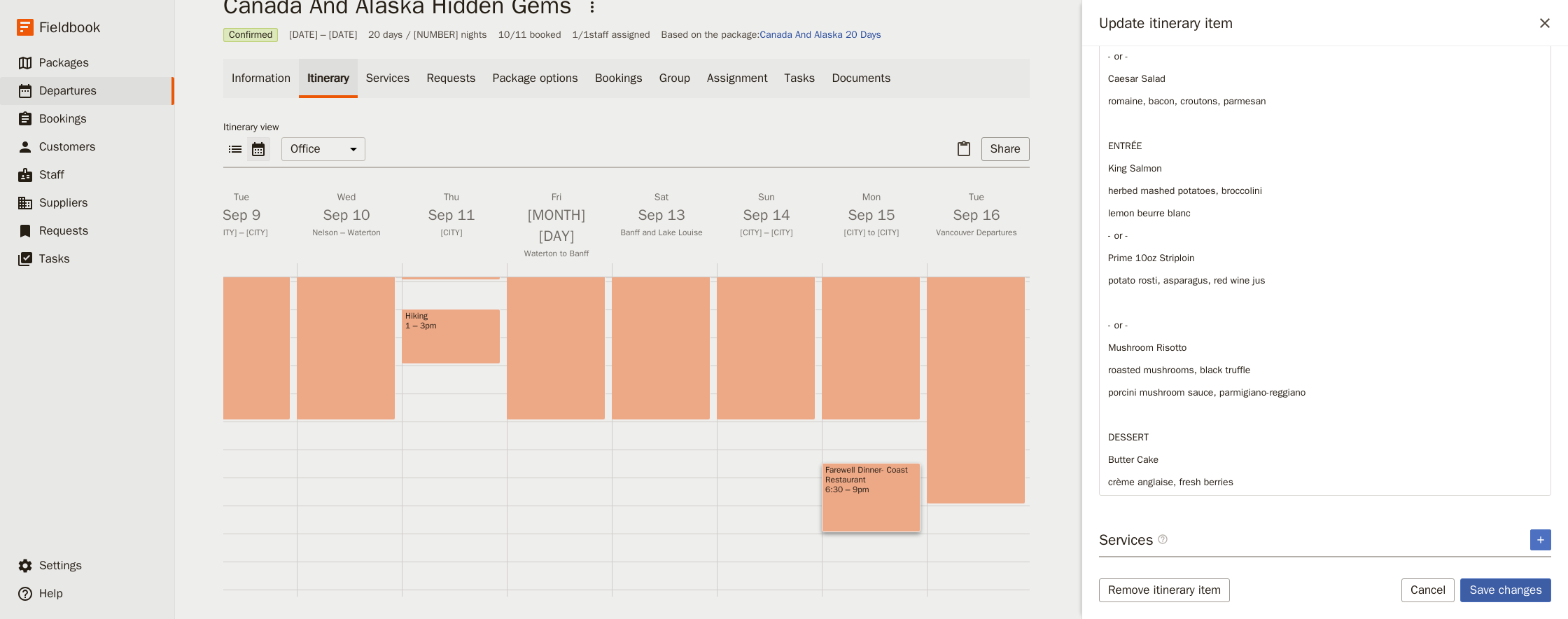 click on "Save changes" at bounding box center [1506, 590] 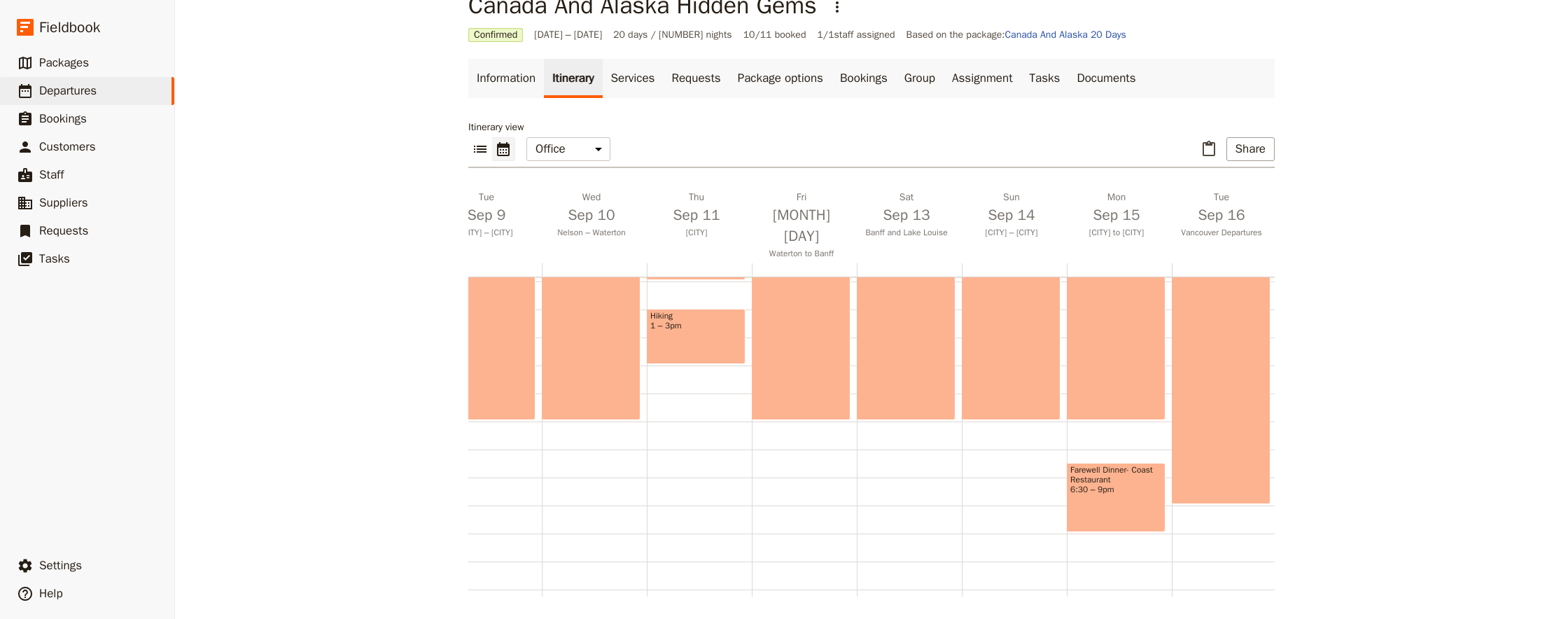 click on "Farewell Dinner- Coast Restaurant" at bounding box center (1116, 475) 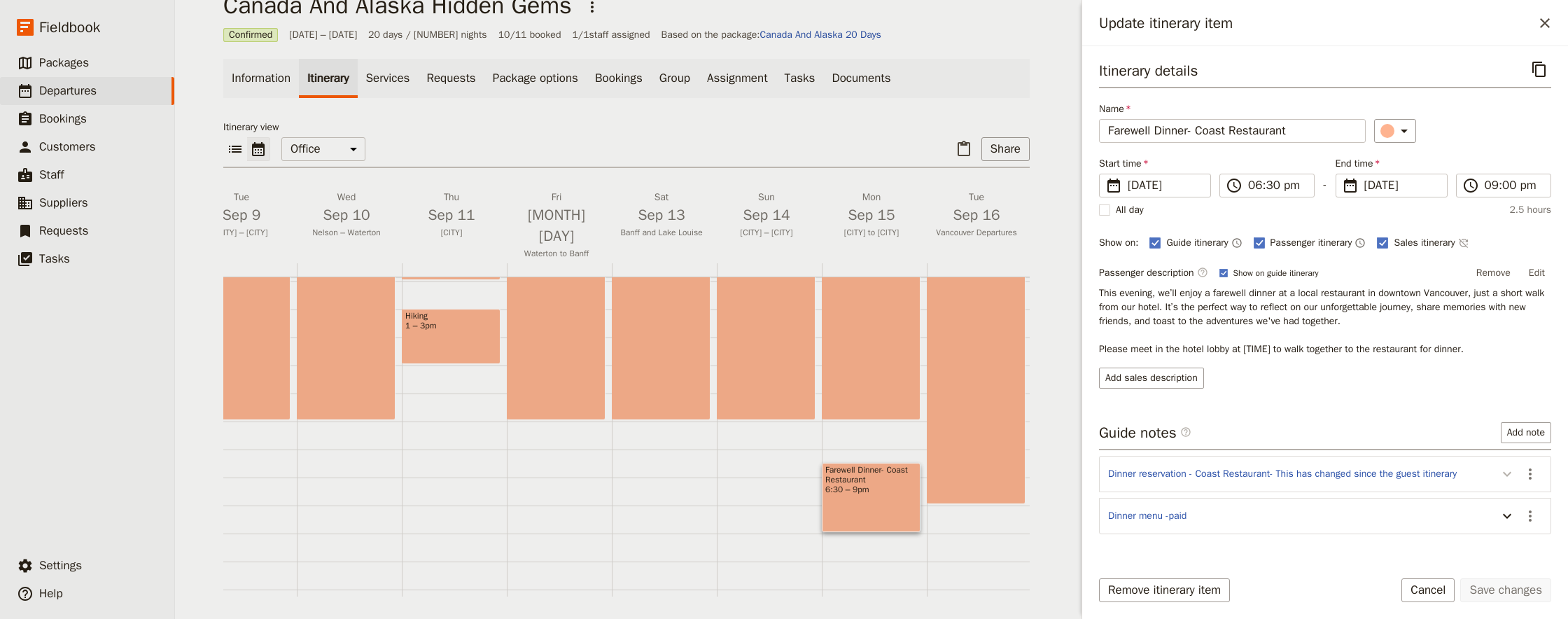 click 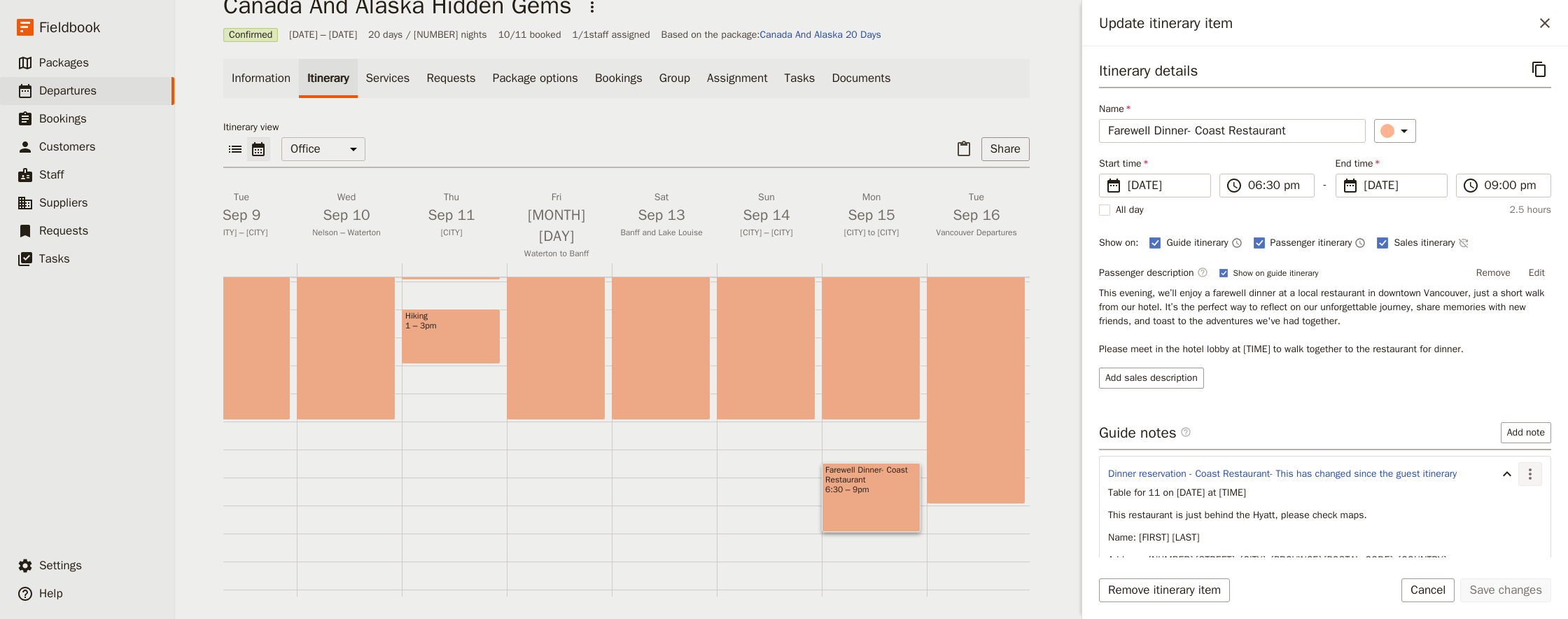 click on "​" at bounding box center (1530, 474) 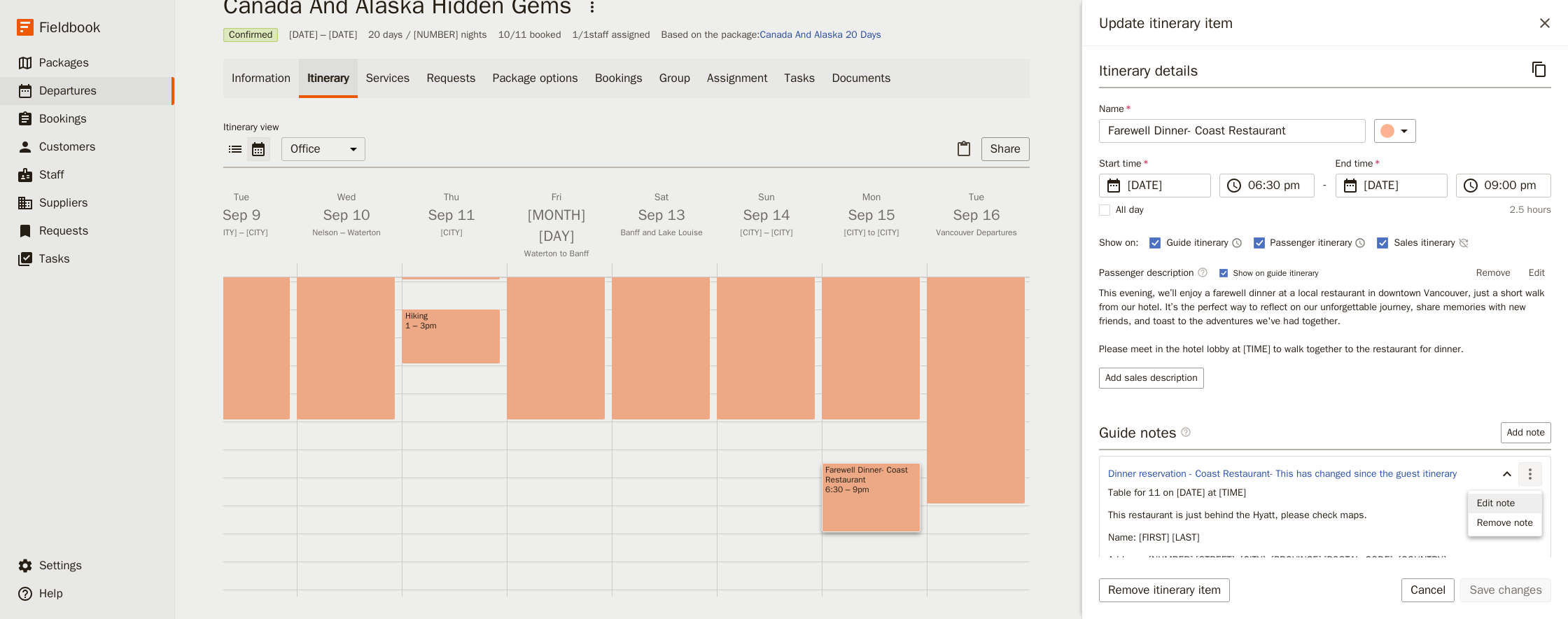 click on "Edit note" at bounding box center [1496, 503] 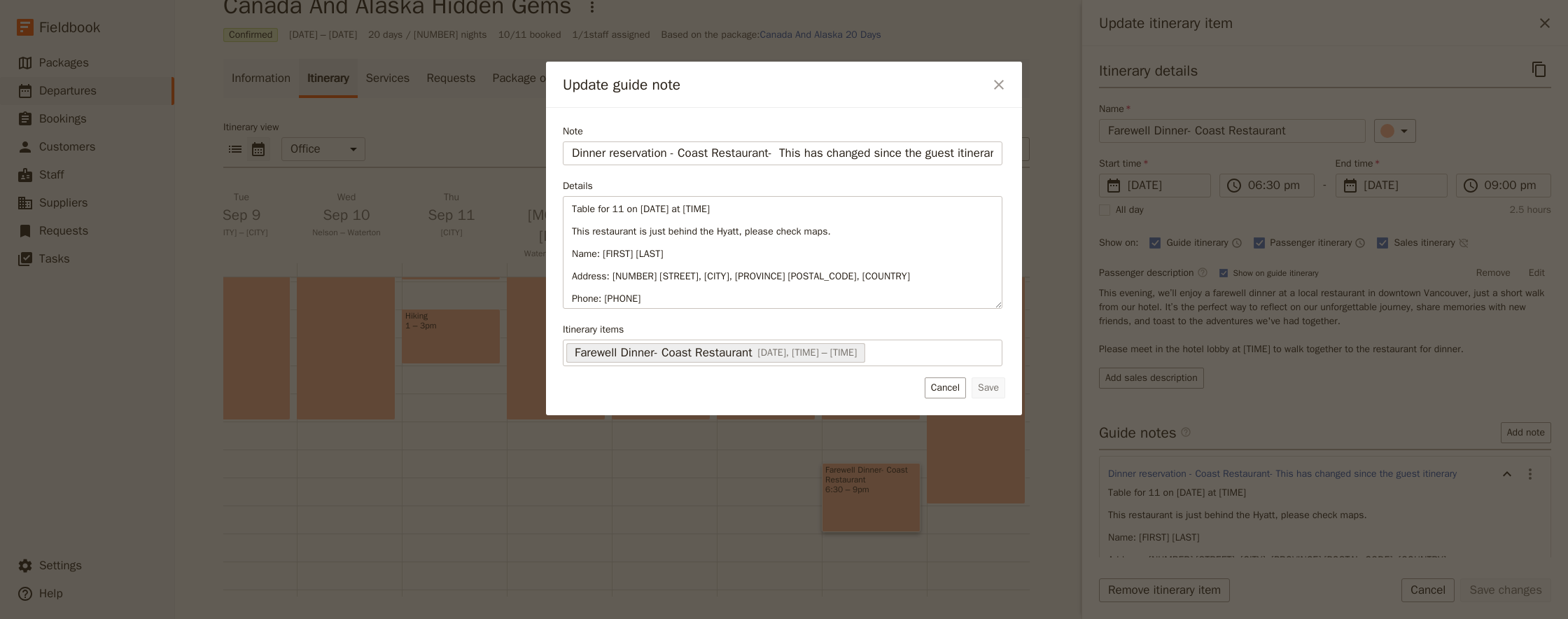 scroll, scrollTop: 0, scrollLeft: 5, axis: horizontal 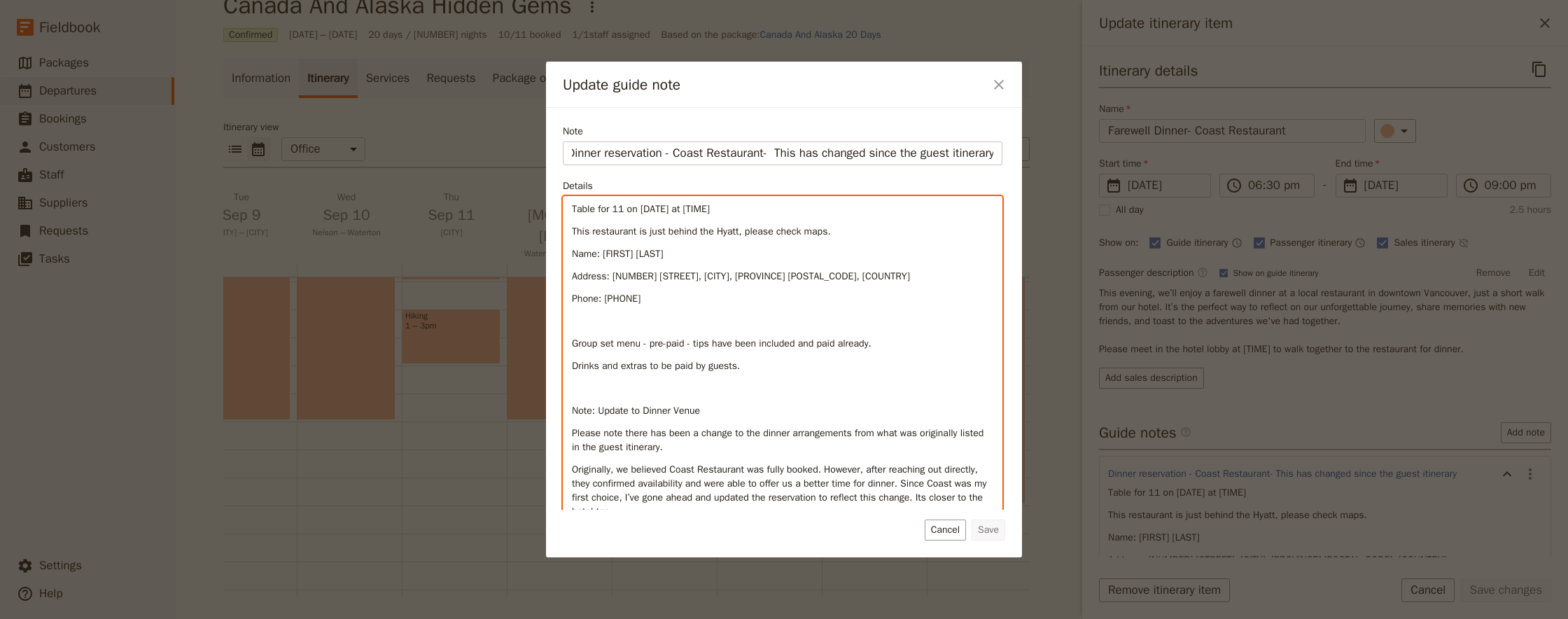 click on "Table for 11 on [DATE] at [TIME]" at bounding box center [783, 209] 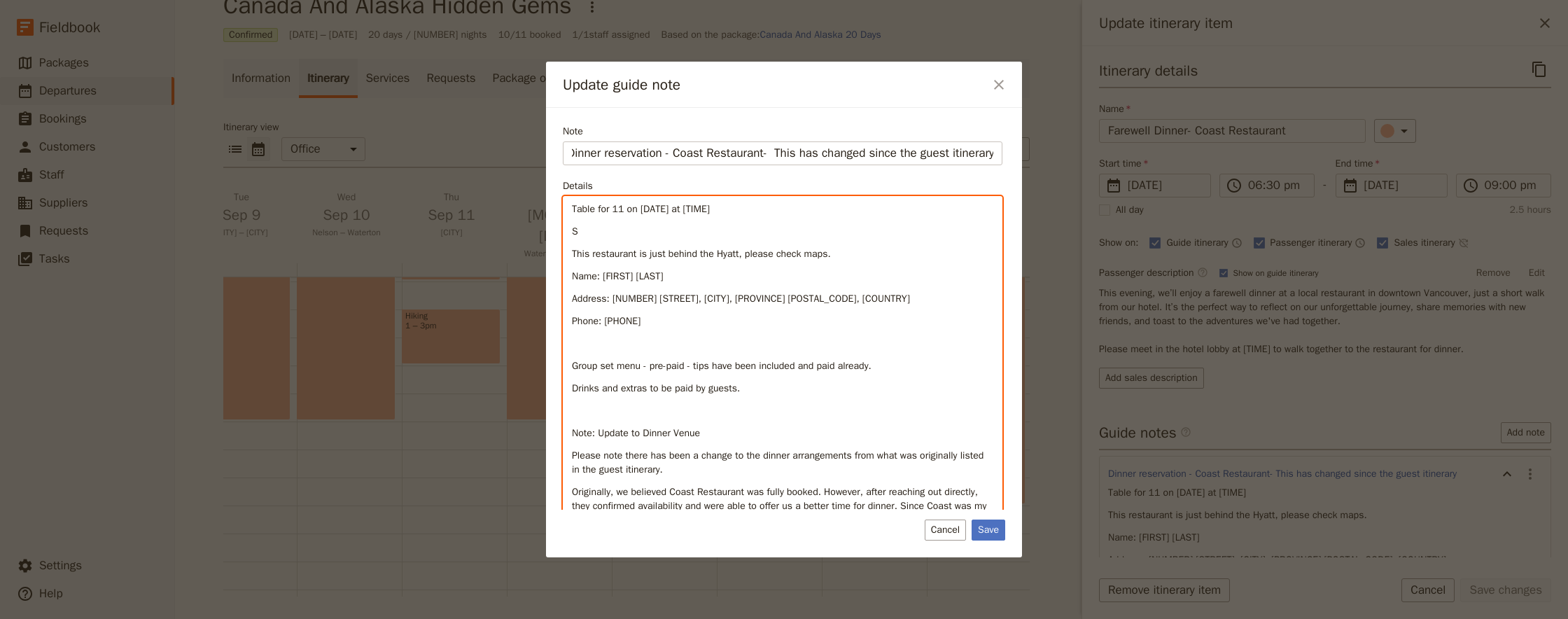 type 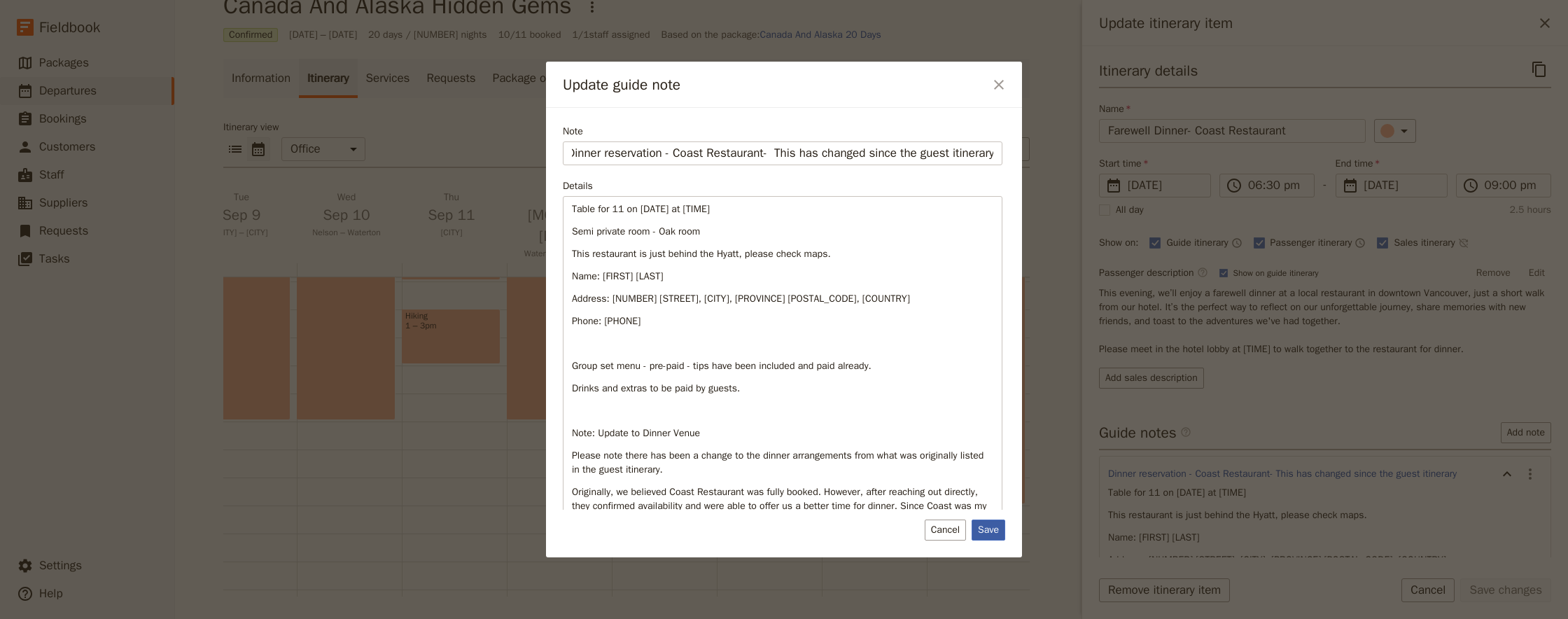 click on "Save" at bounding box center [988, 530] 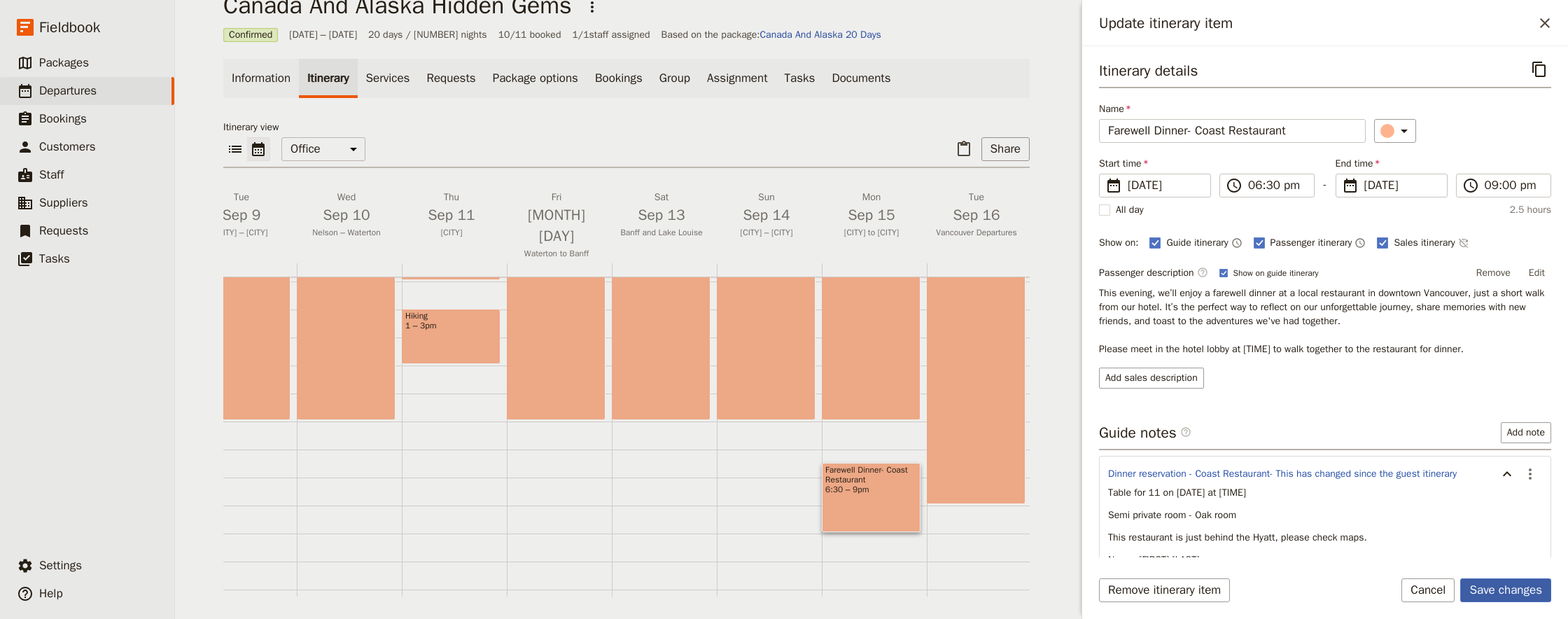click on "Save changes" at bounding box center (1506, 590) 